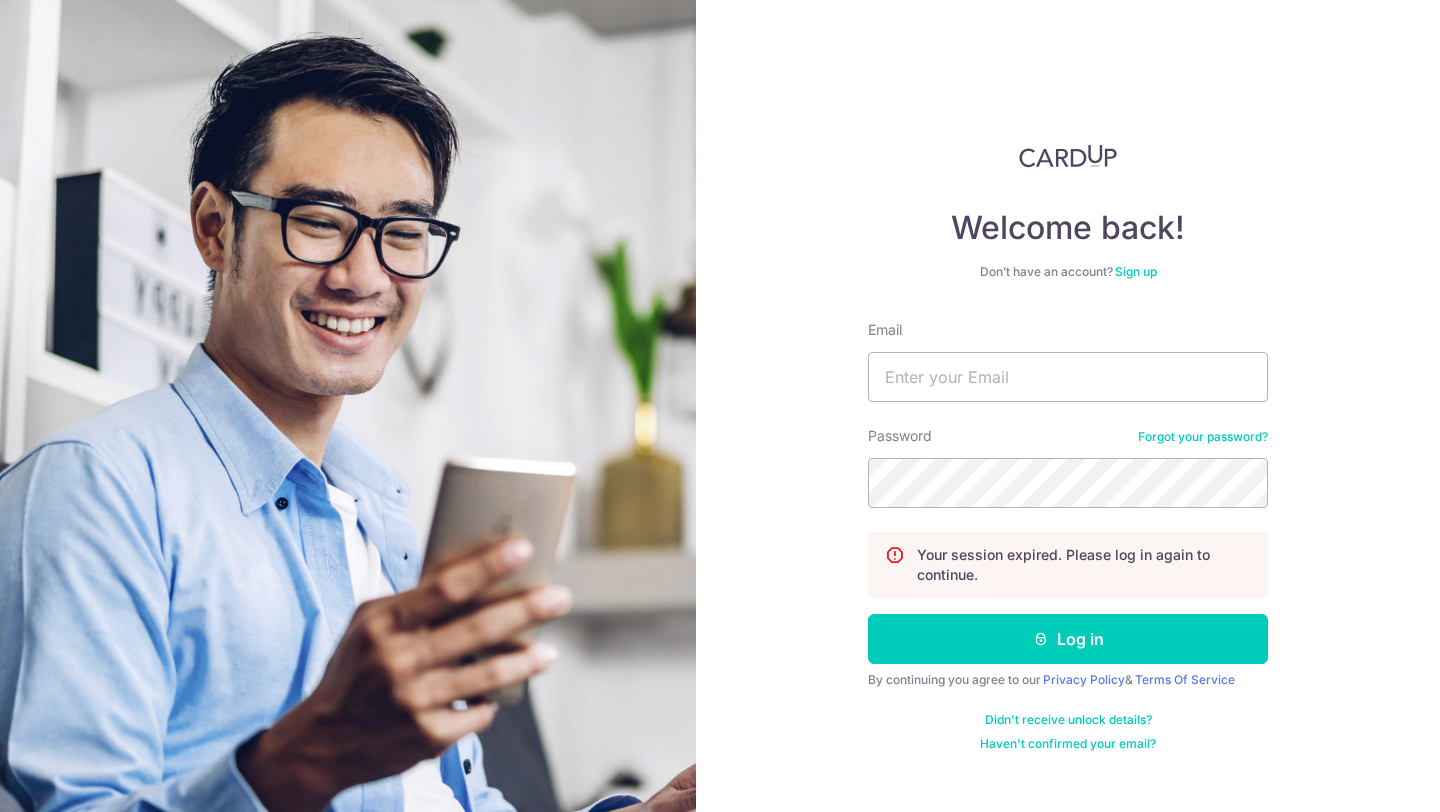 scroll, scrollTop: 0, scrollLeft: 0, axis: both 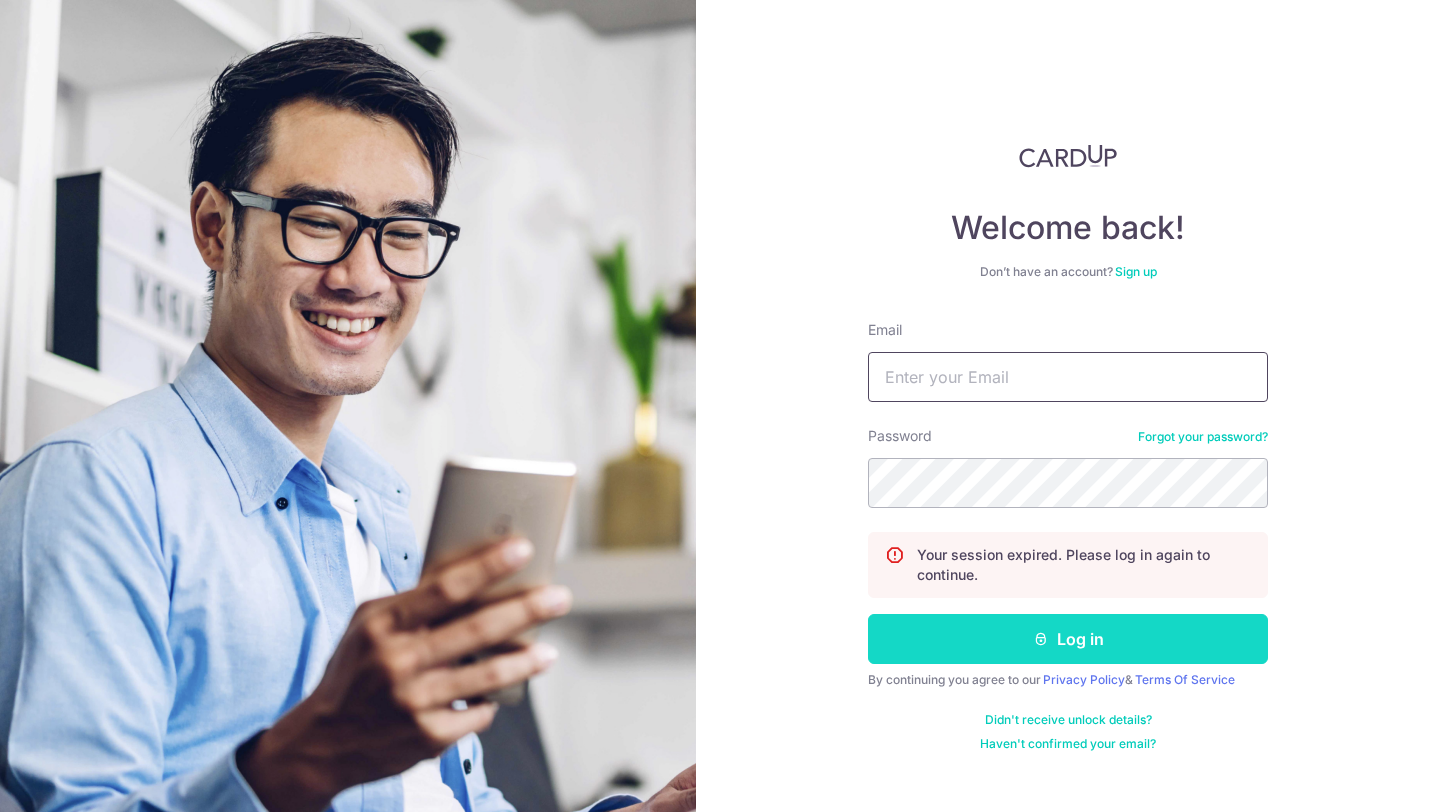 type on "hello@c71.sg" 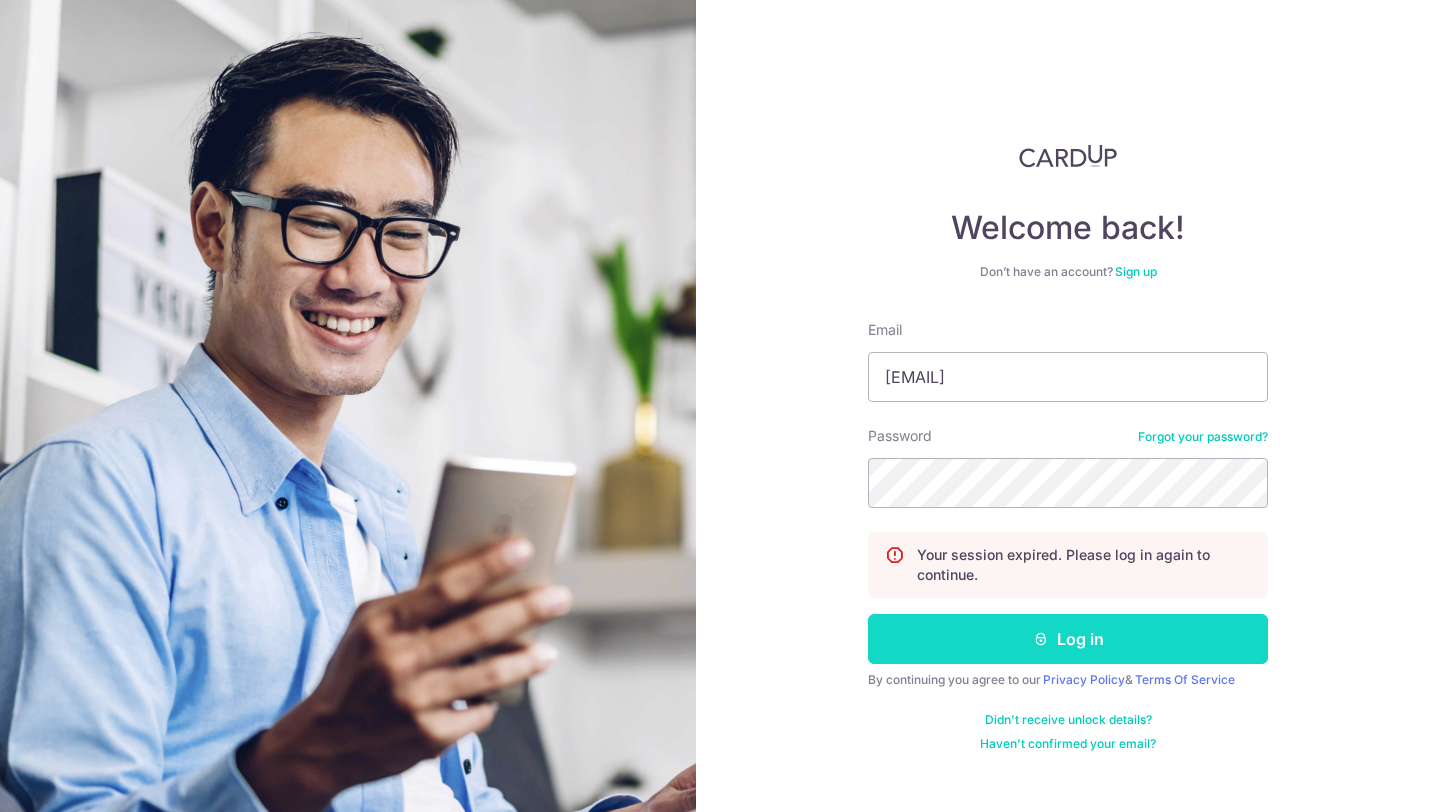 click on "Log in" at bounding box center [1068, 639] 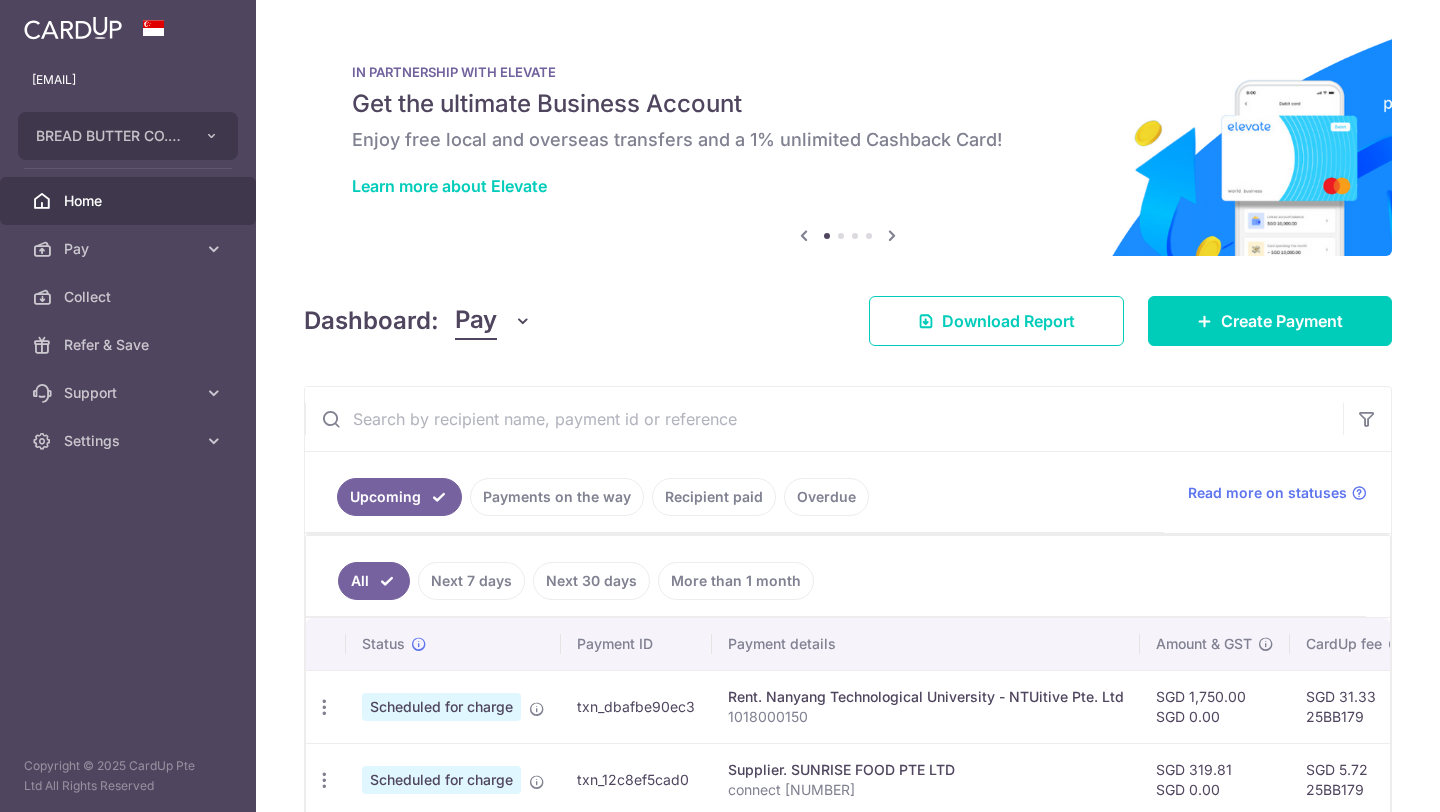 scroll, scrollTop: 0, scrollLeft: 0, axis: both 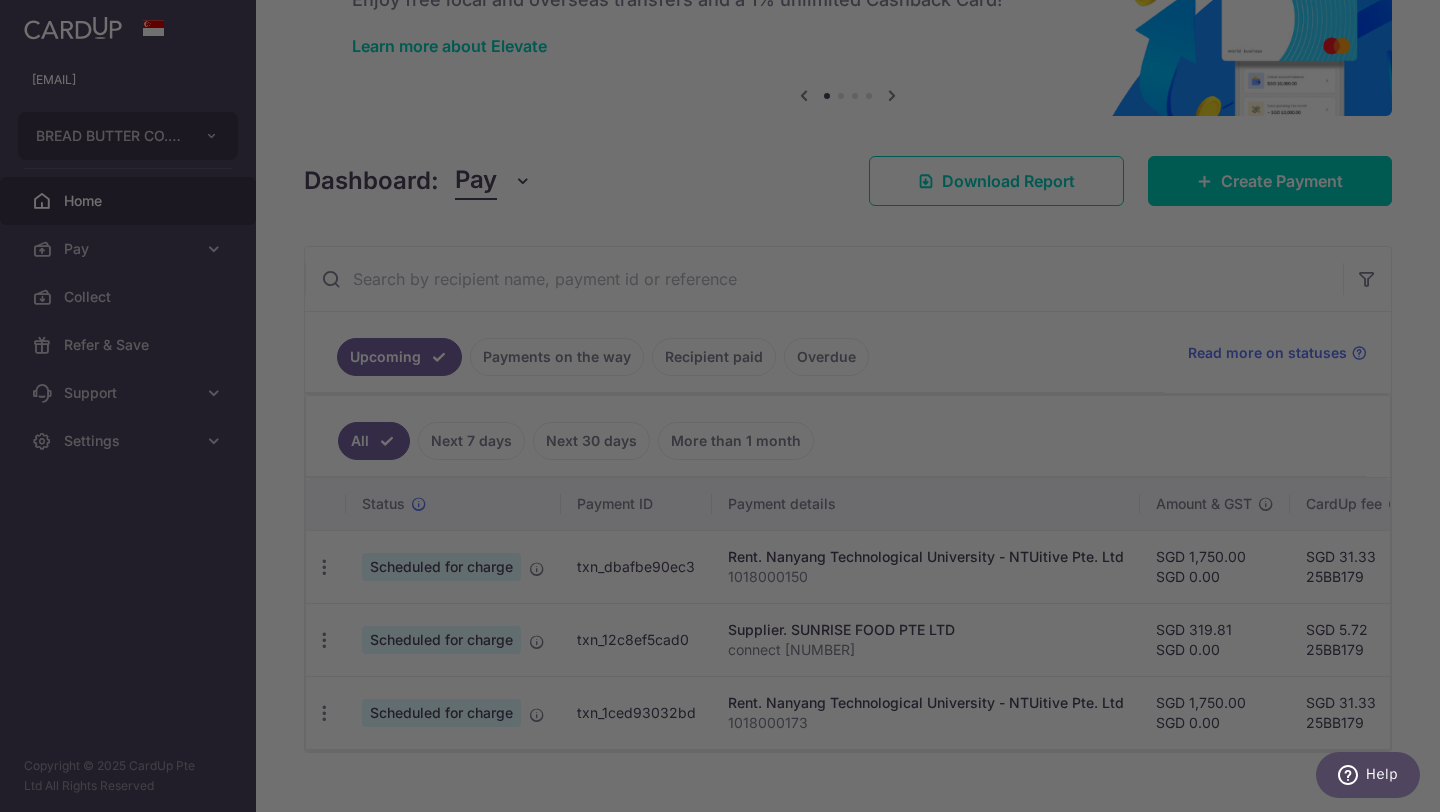 click at bounding box center (727, 410) 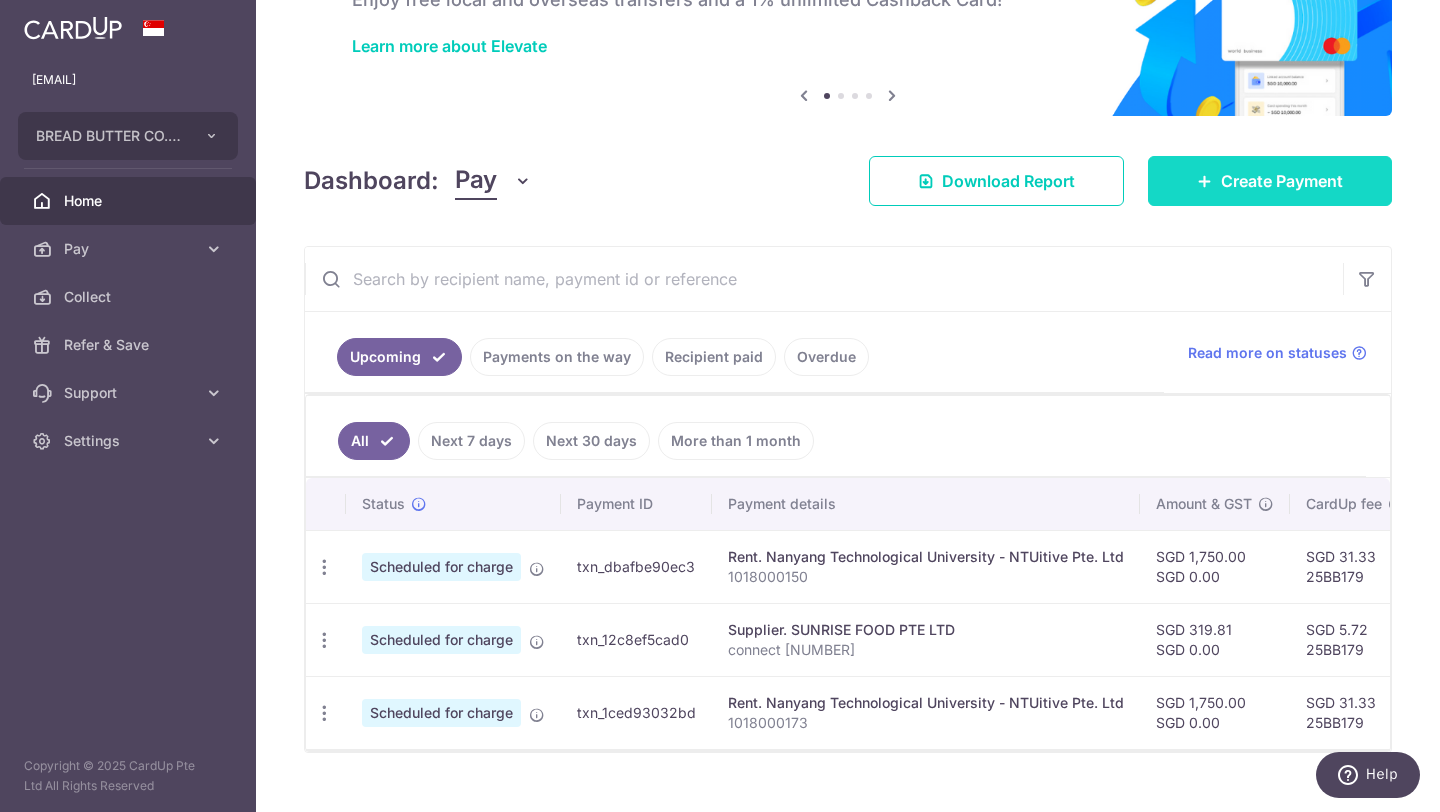 click on "Create Payment" at bounding box center (1270, 181) 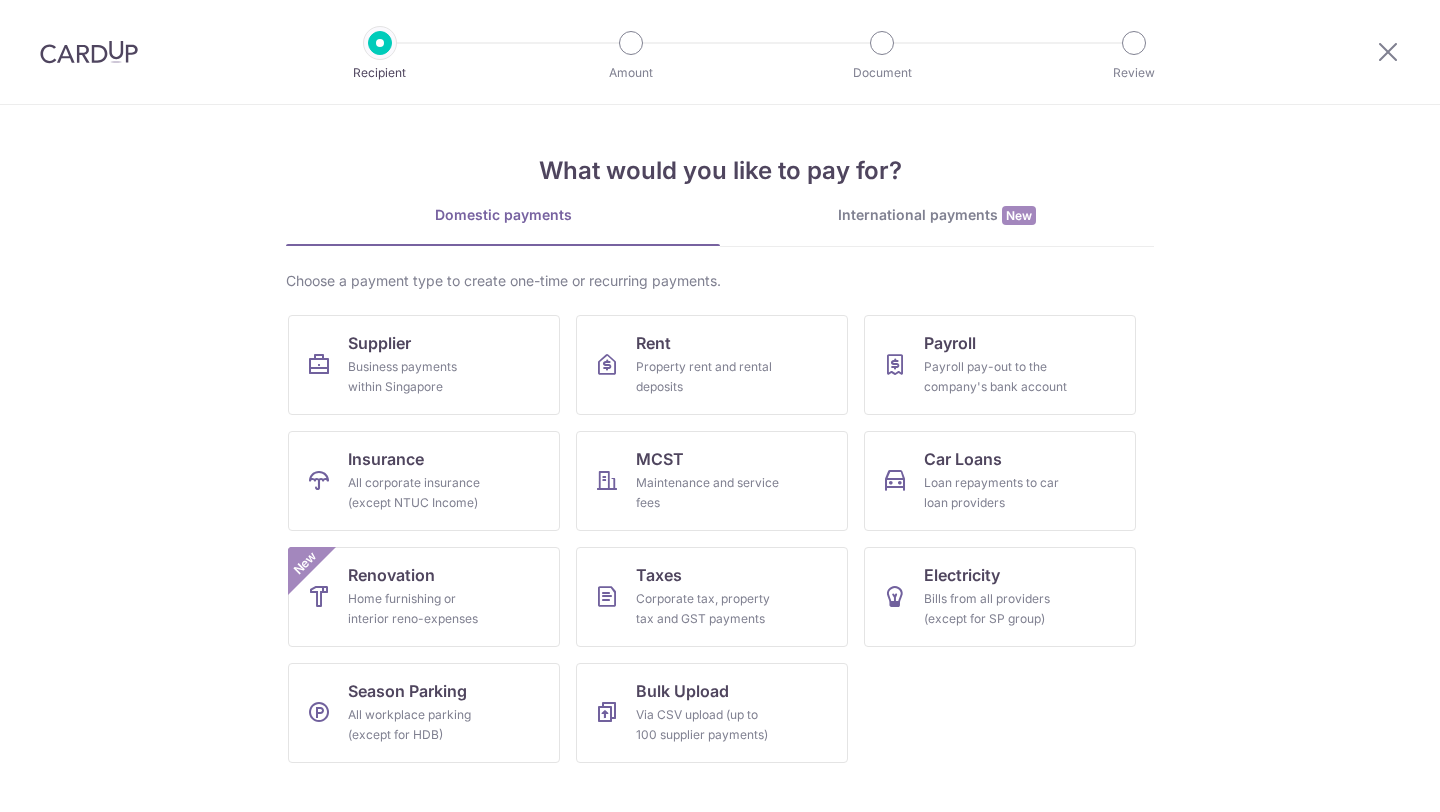 scroll, scrollTop: 0, scrollLeft: 0, axis: both 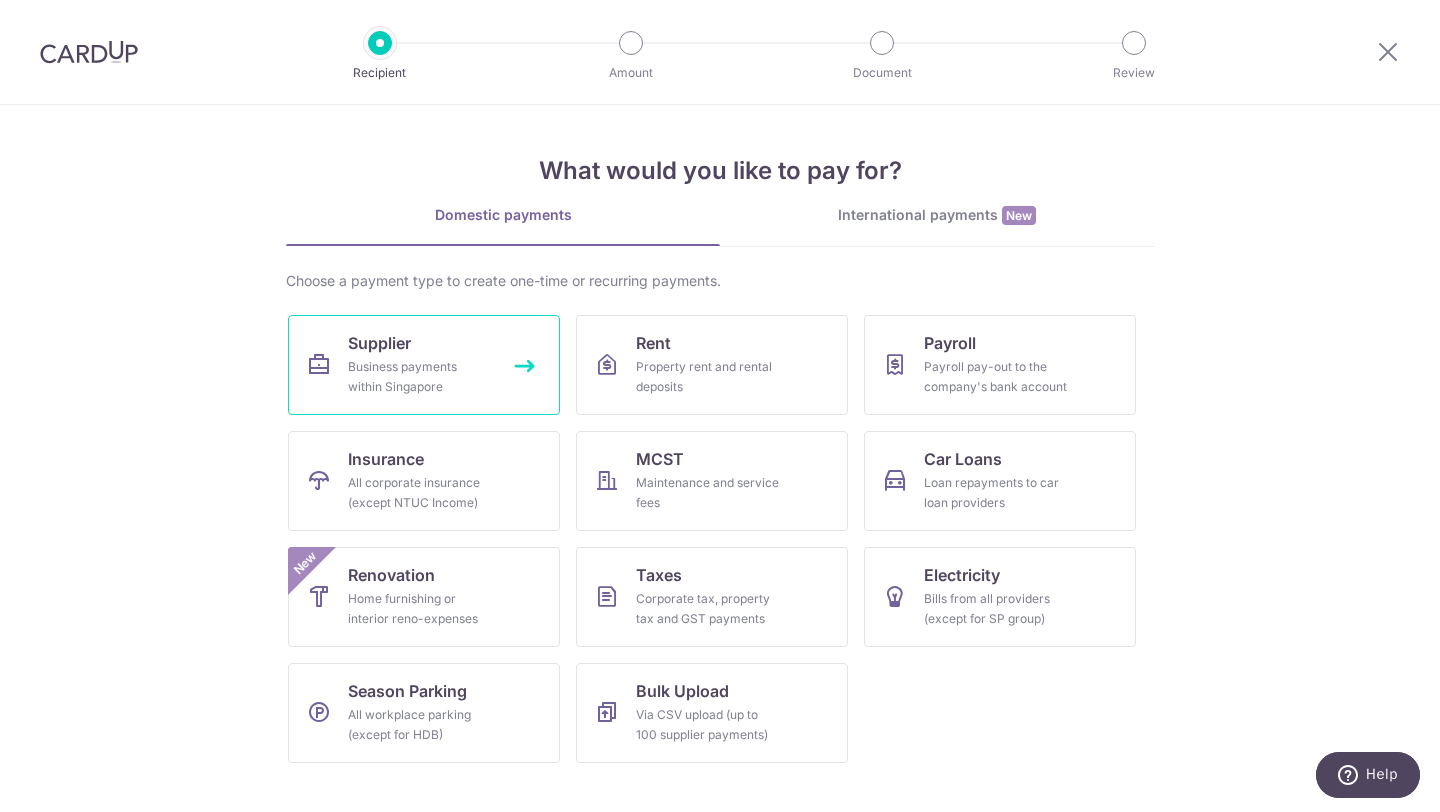click on "Business payments within Singapore" at bounding box center [420, 377] 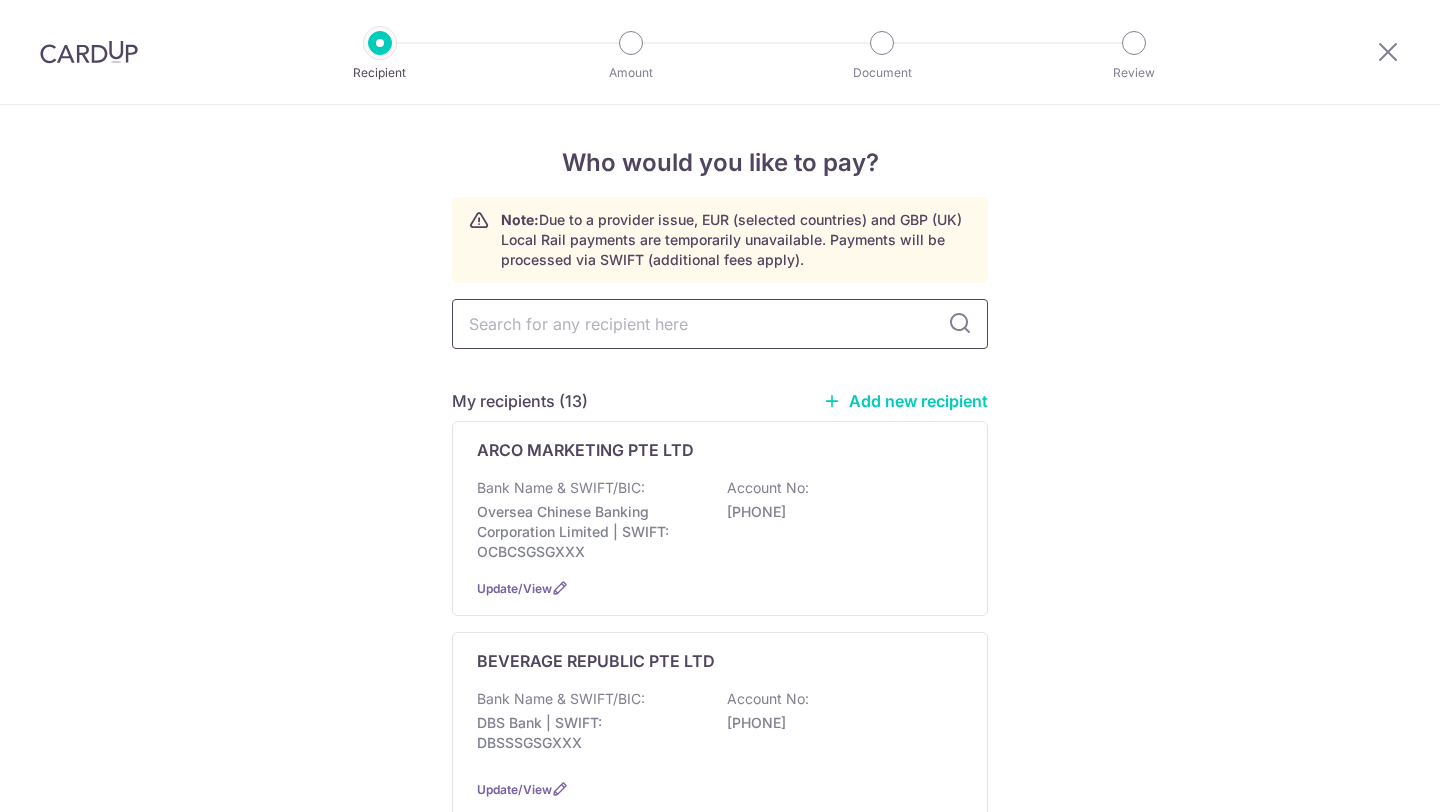 scroll, scrollTop: 0, scrollLeft: 0, axis: both 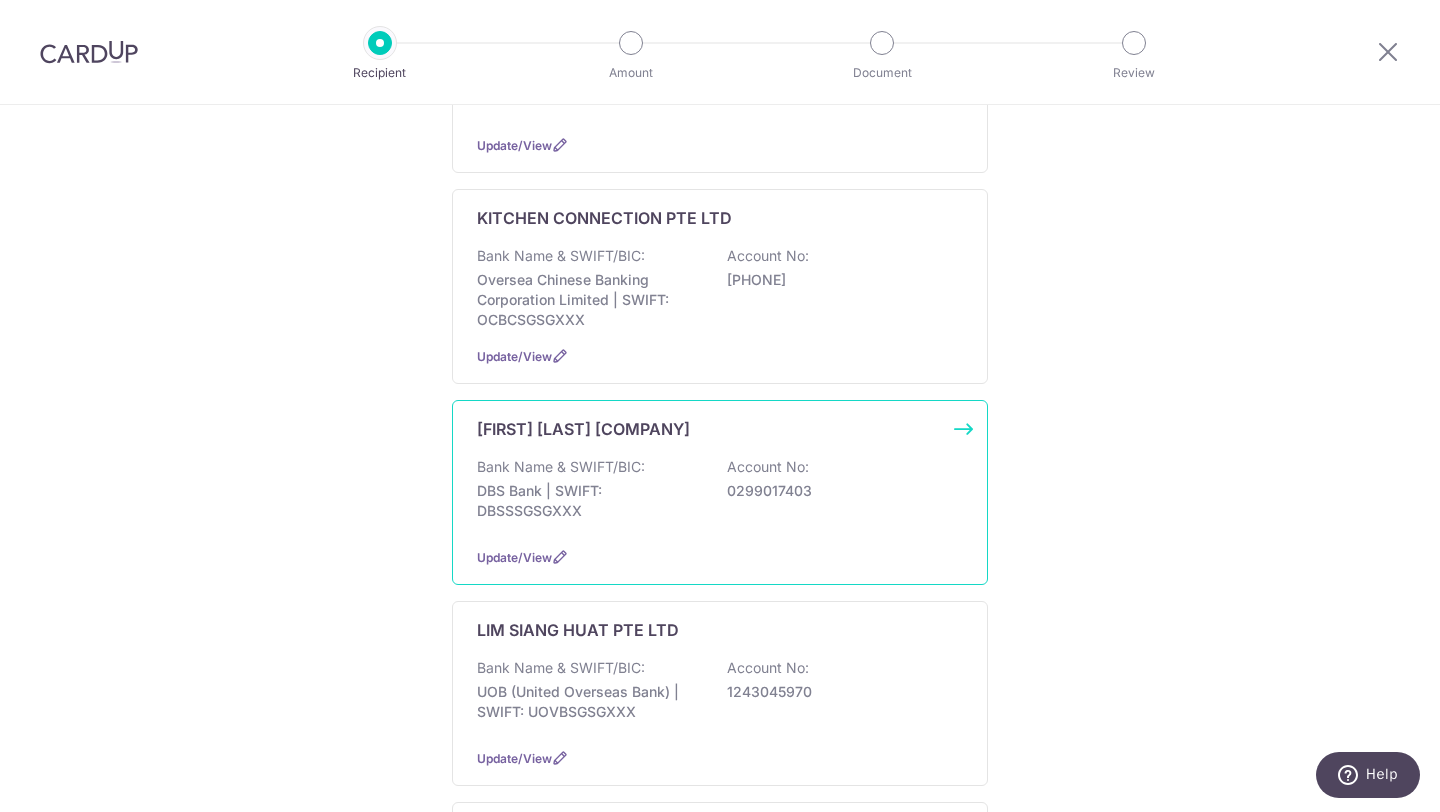 click on "DBS Bank | SWIFT: DBSSSGSGXXX" at bounding box center [589, 501] 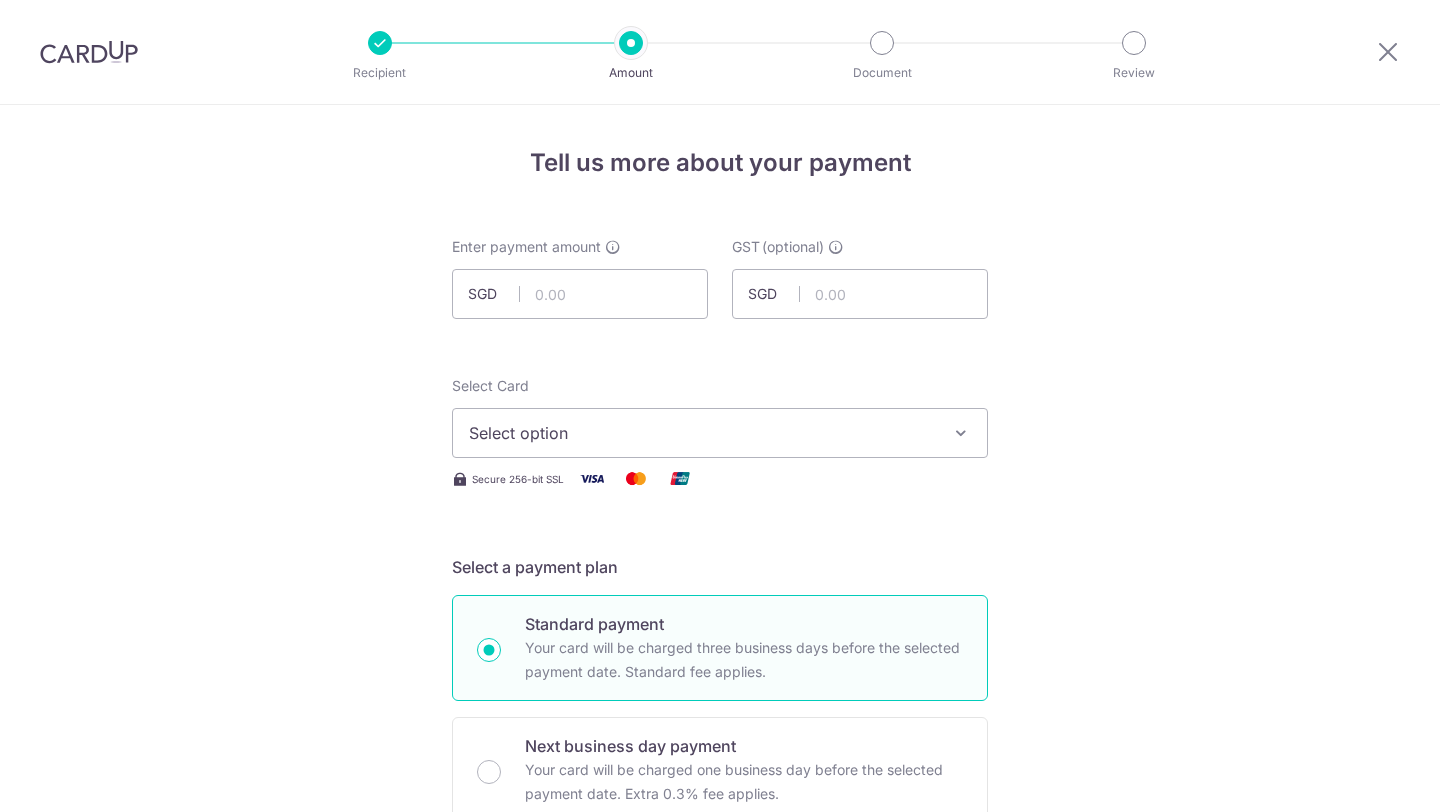 scroll, scrollTop: 0, scrollLeft: 0, axis: both 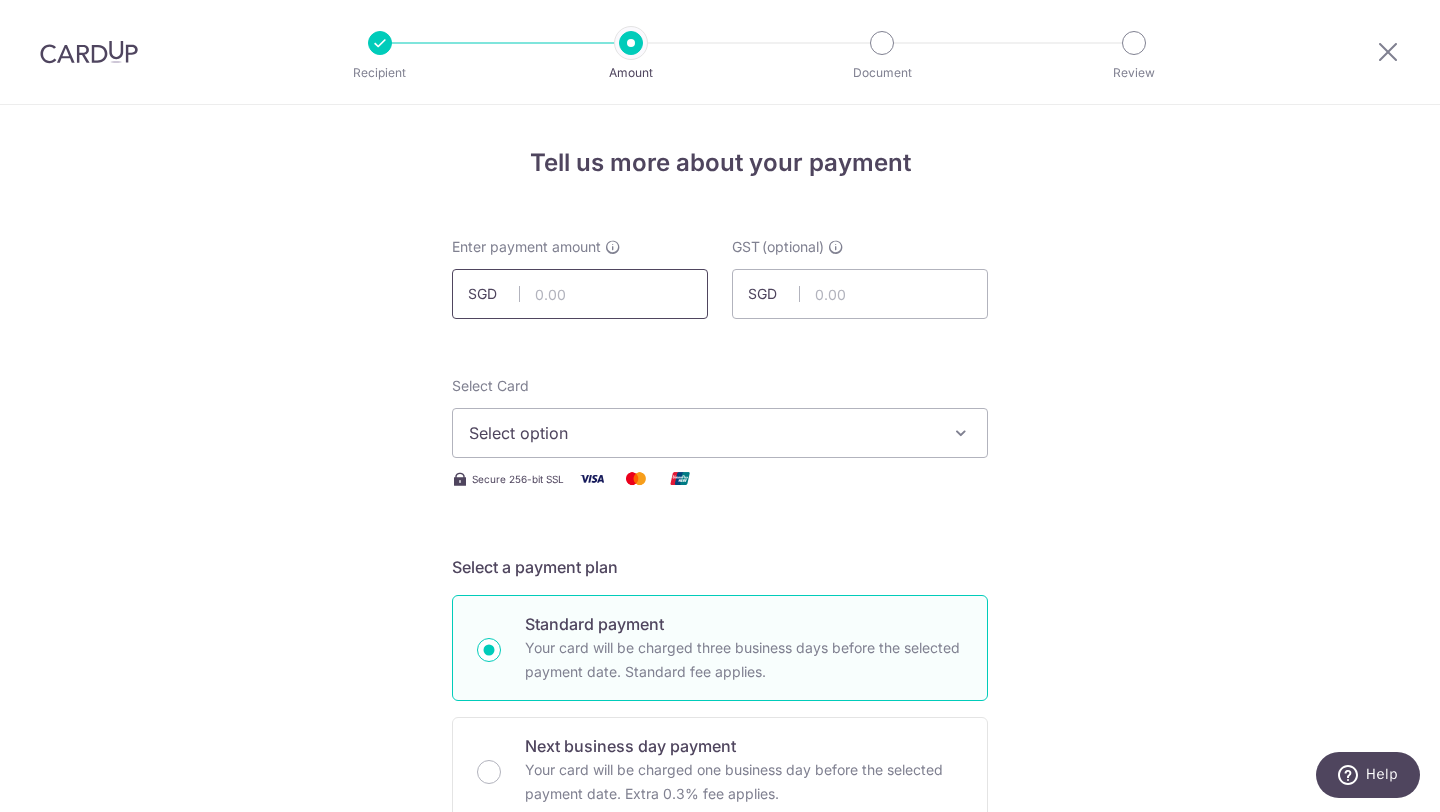 click at bounding box center [580, 294] 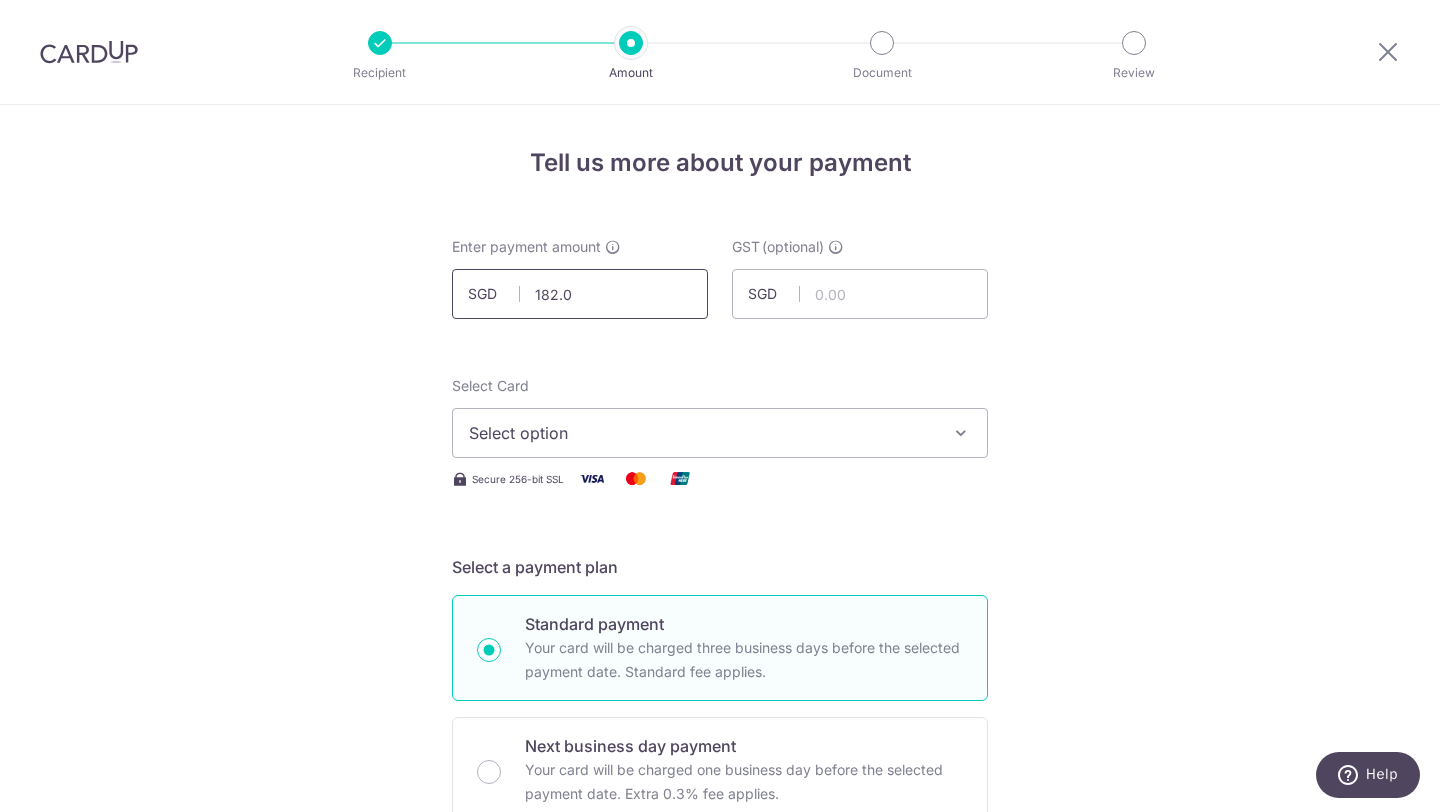 type on "182.03" 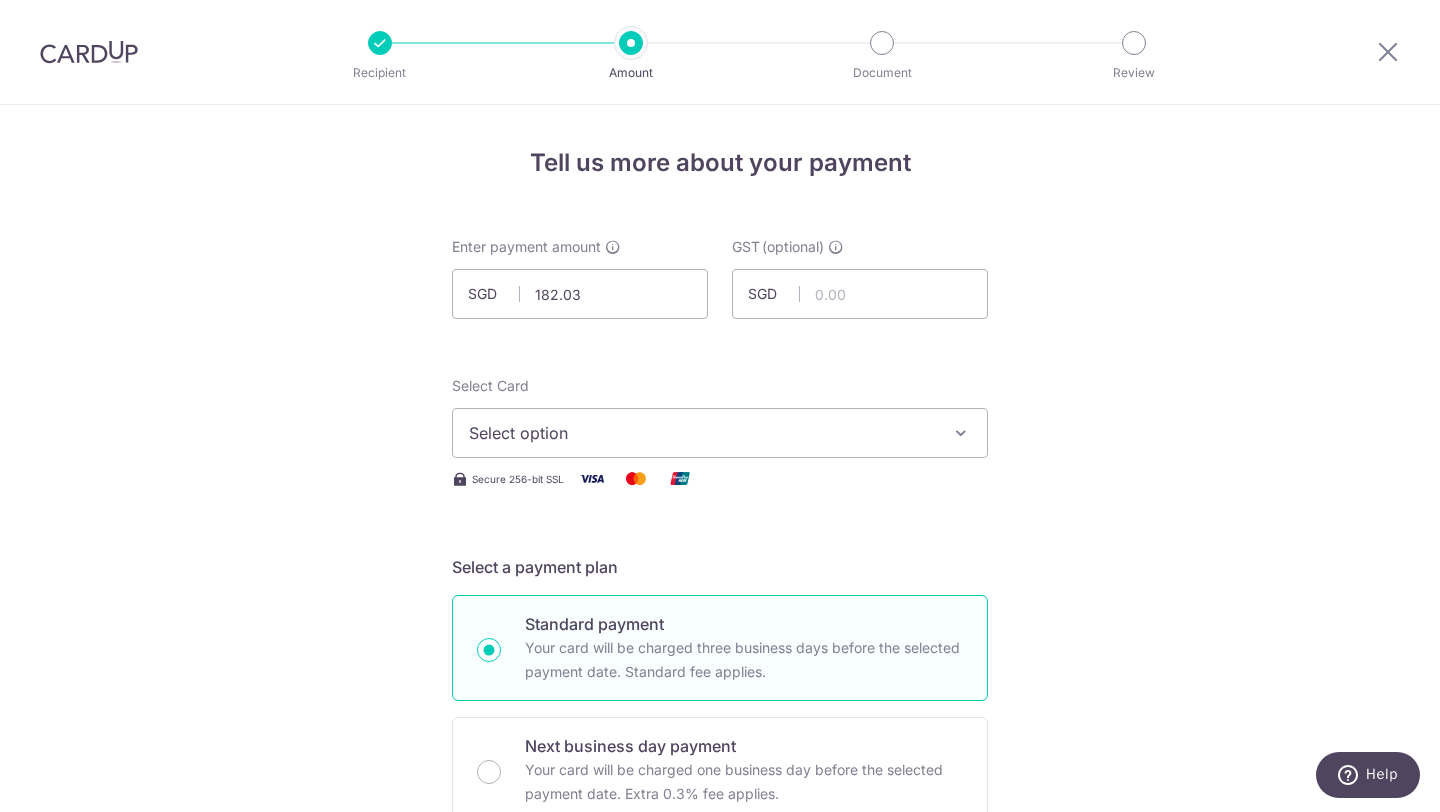 click on "Enter payment amount
SGD
182.03
182.03
GST
(optional)
SGD
Select Card
Select option
Add credit card
Your Cards
**** 7550
**** 4073
Secure 256-bit SSL" at bounding box center (720, 1076) 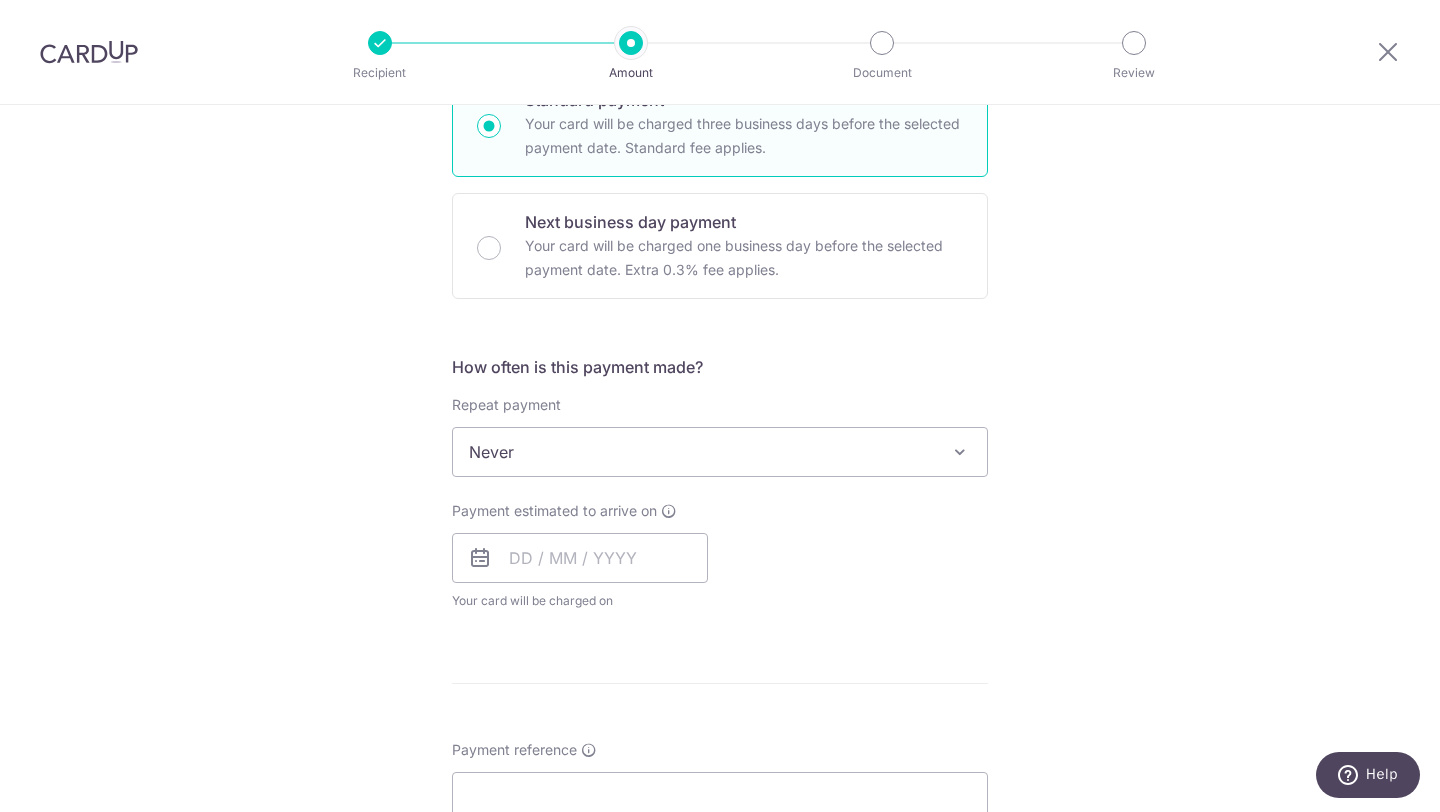 scroll, scrollTop: 574, scrollLeft: 0, axis: vertical 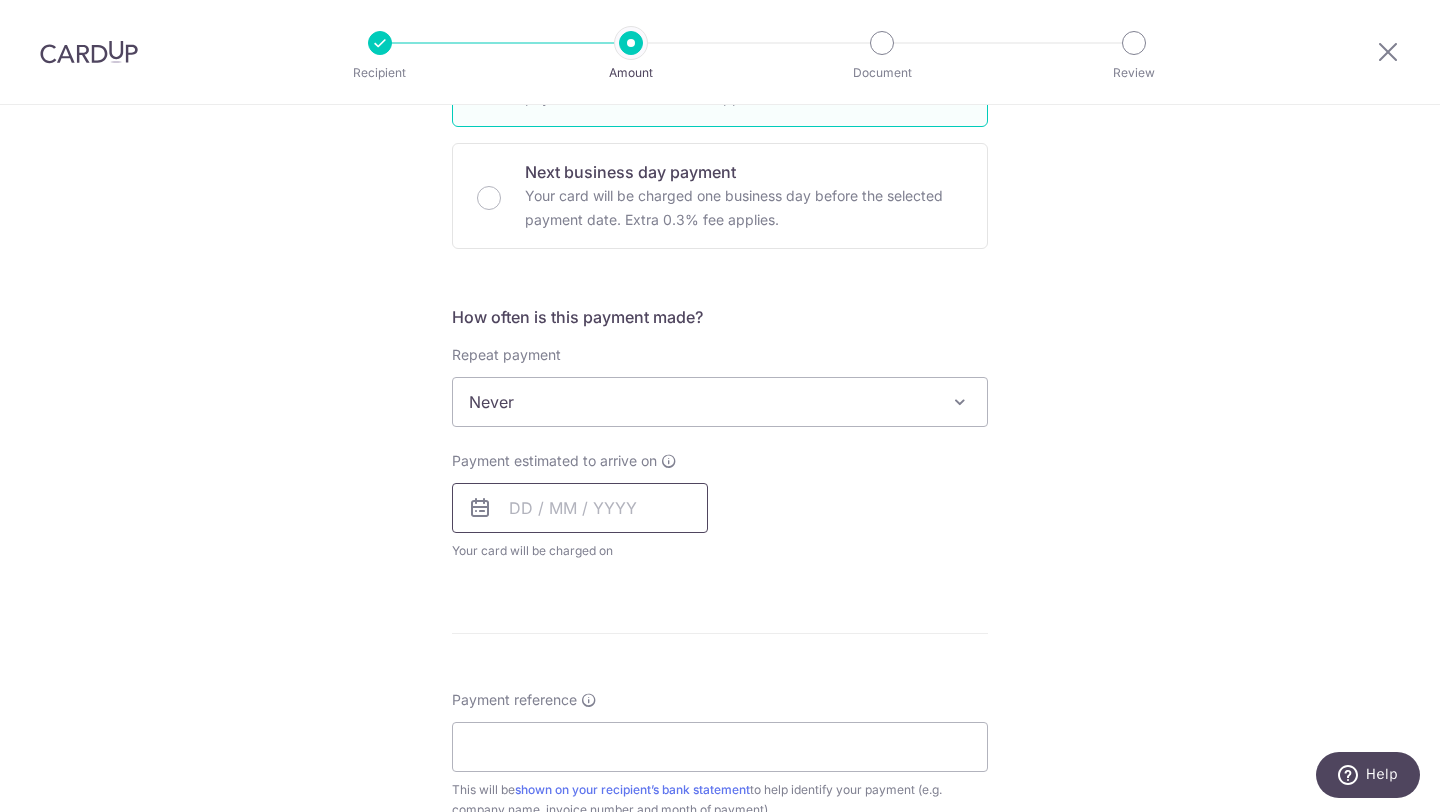click at bounding box center (580, 508) 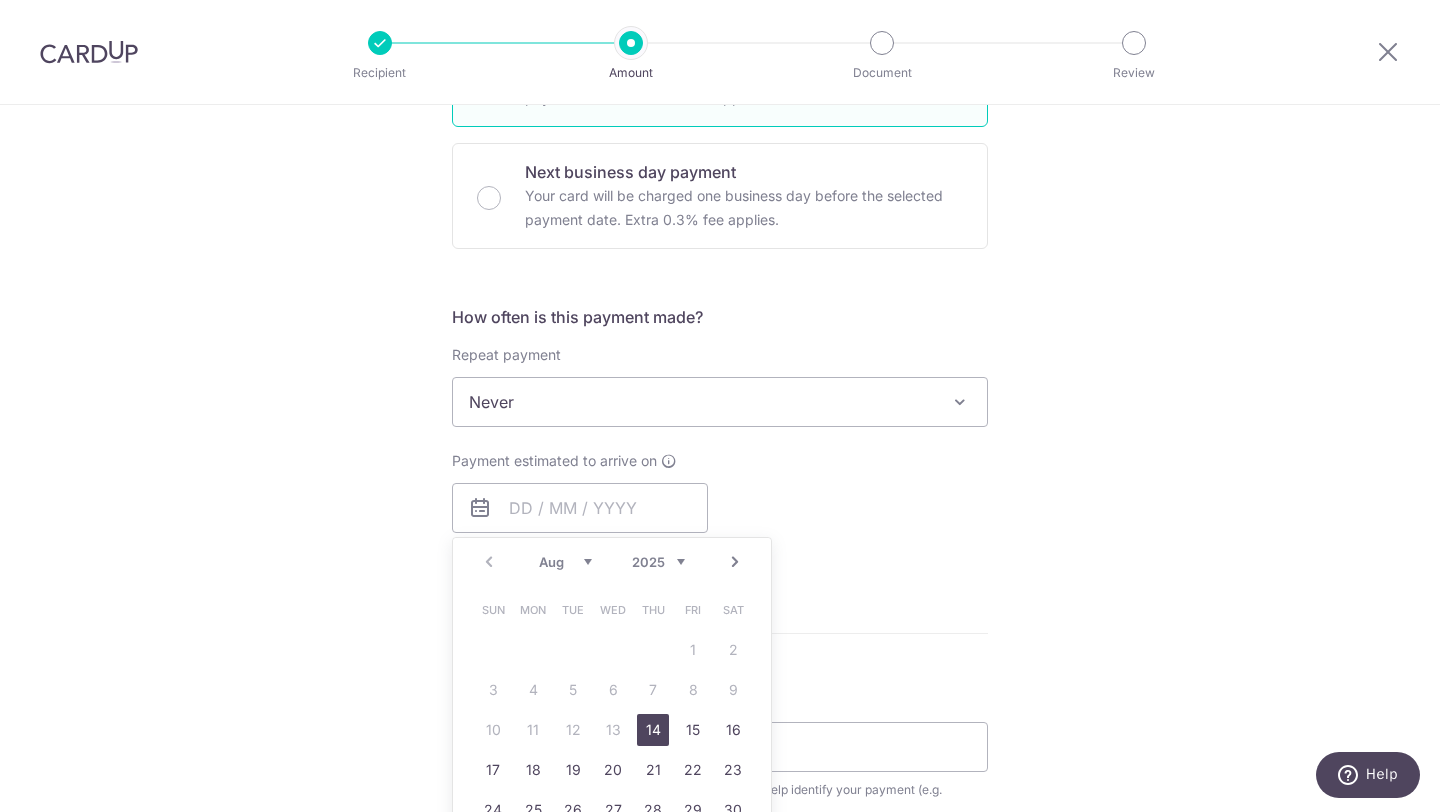 click on "14" at bounding box center (653, 730) 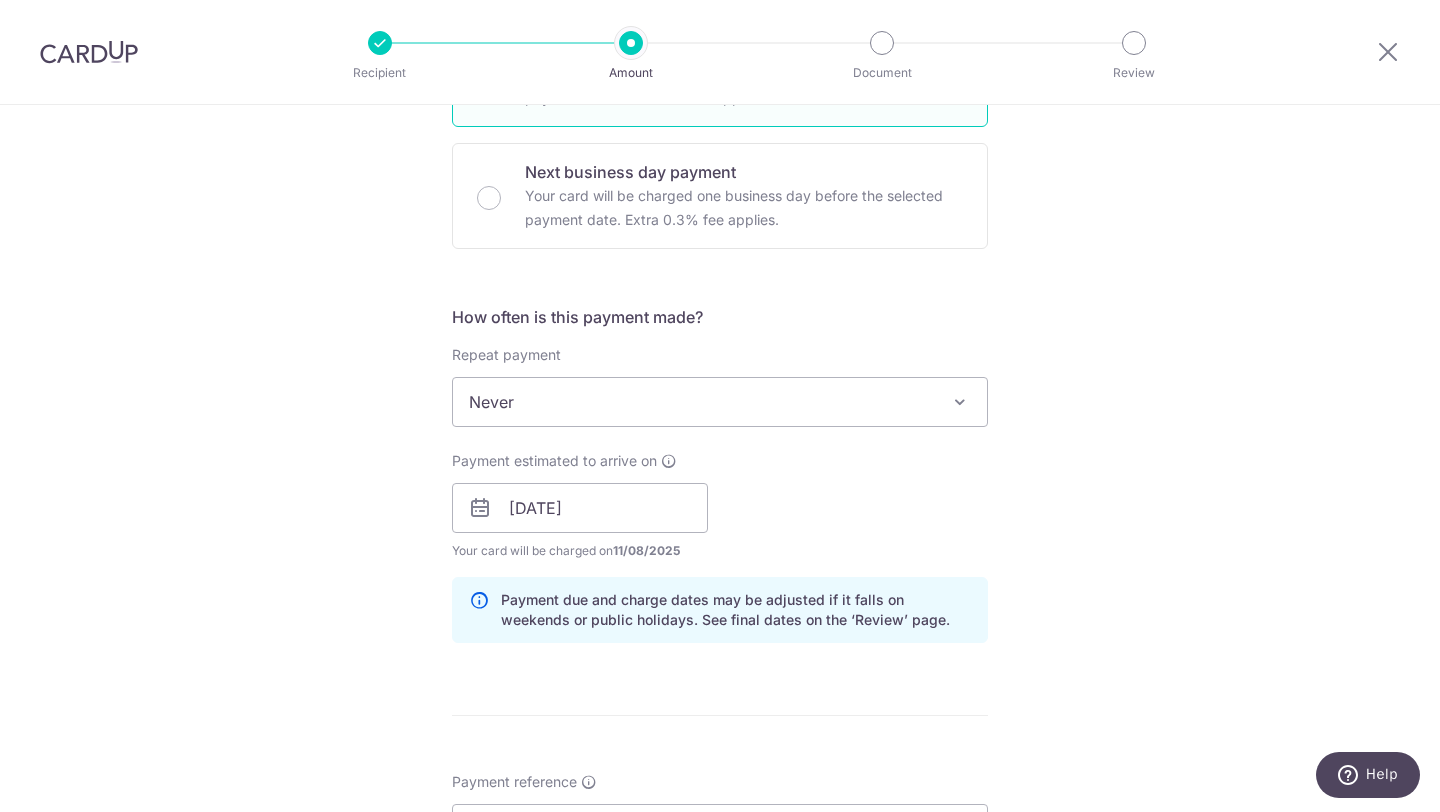 click on "Enter payment amount
SGD
182.03
182.03
GST
(optional)
SGD
Select Card
Select option
Add credit card
Your Cards
**** 7550
**** 4073
Secure 256-bit SSL" at bounding box center (720, 562) 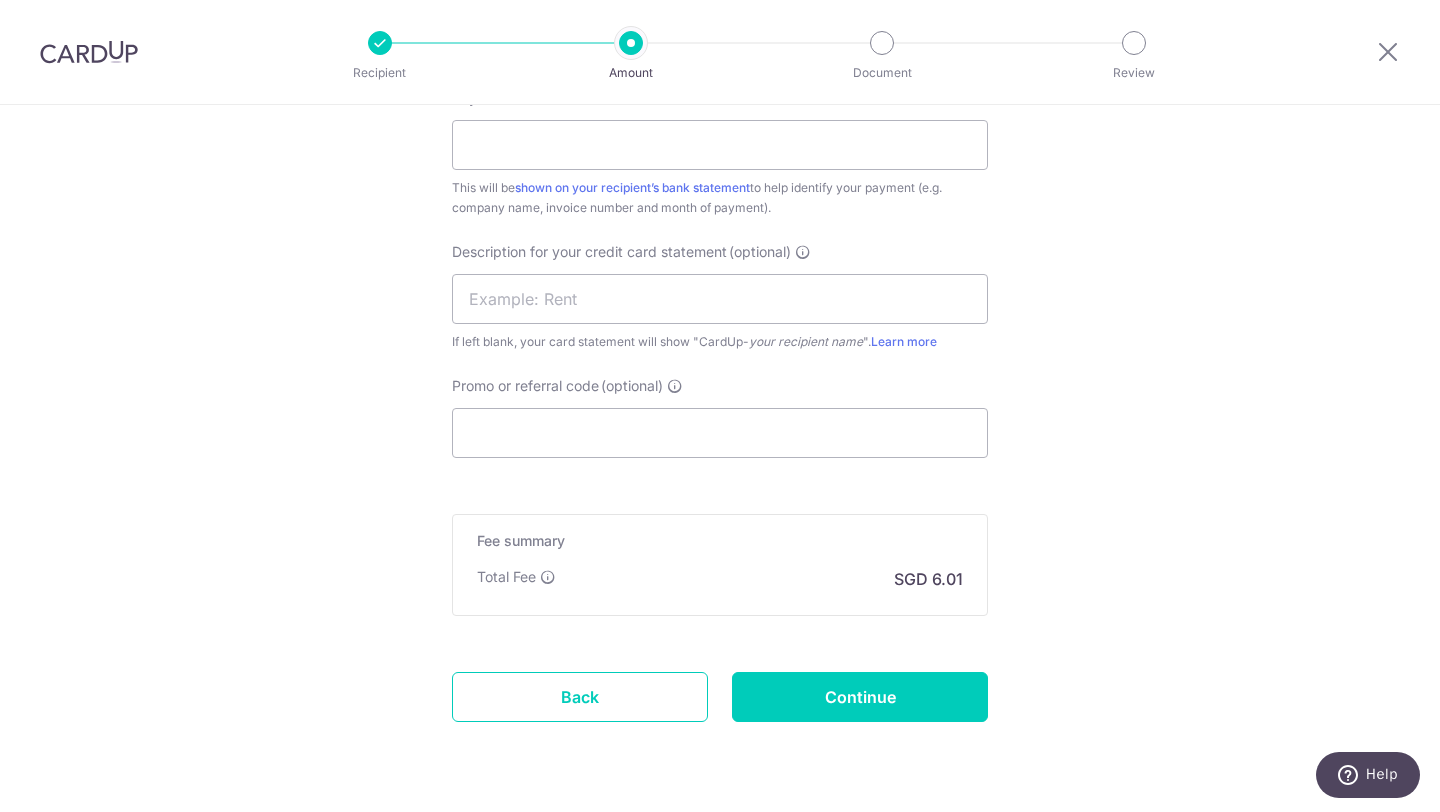 scroll, scrollTop: 1259, scrollLeft: 0, axis: vertical 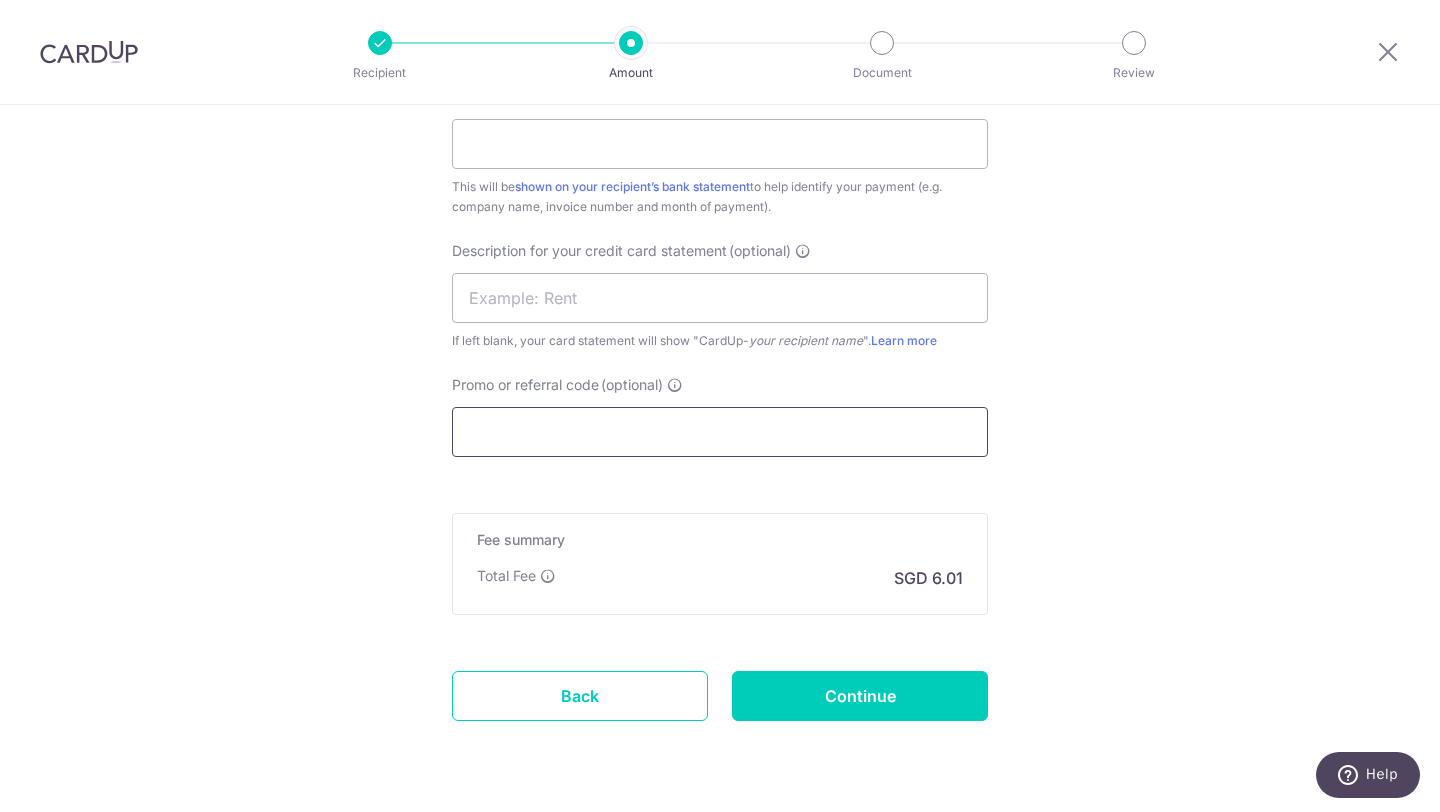 click on "Promo or referral code
(optional)" at bounding box center [720, 432] 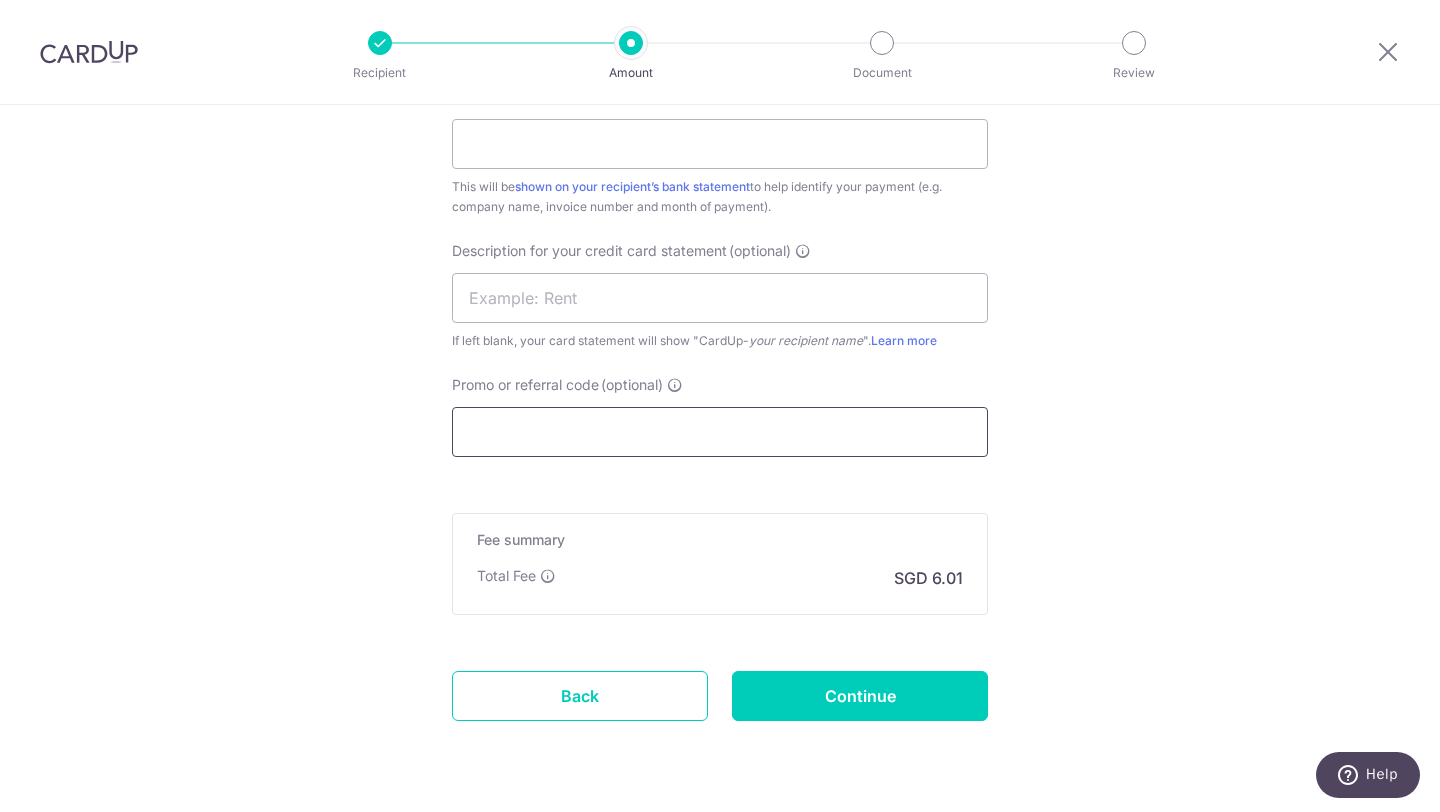 paste on "25BB179" 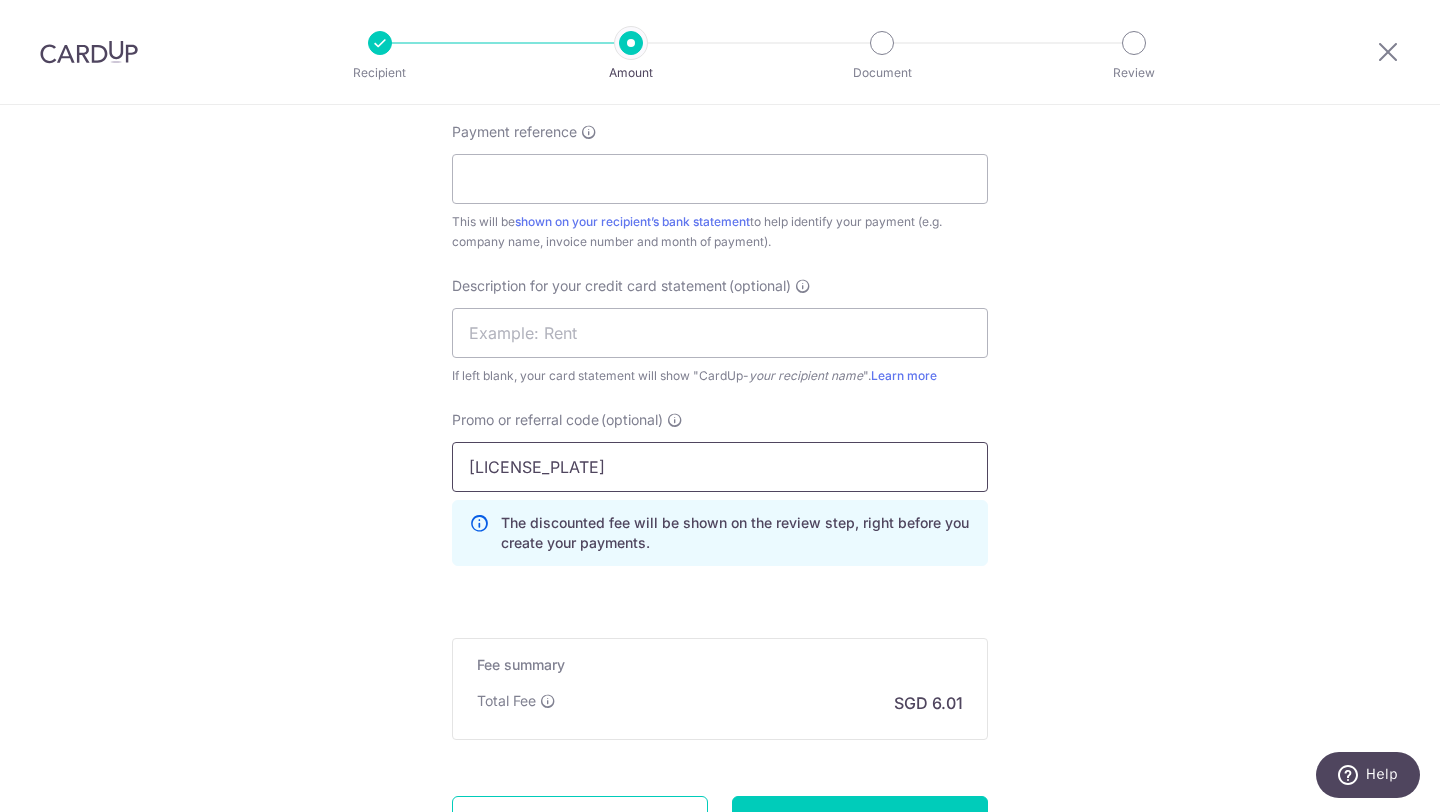 scroll, scrollTop: 1221, scrollLeft: 0, axis: vertical 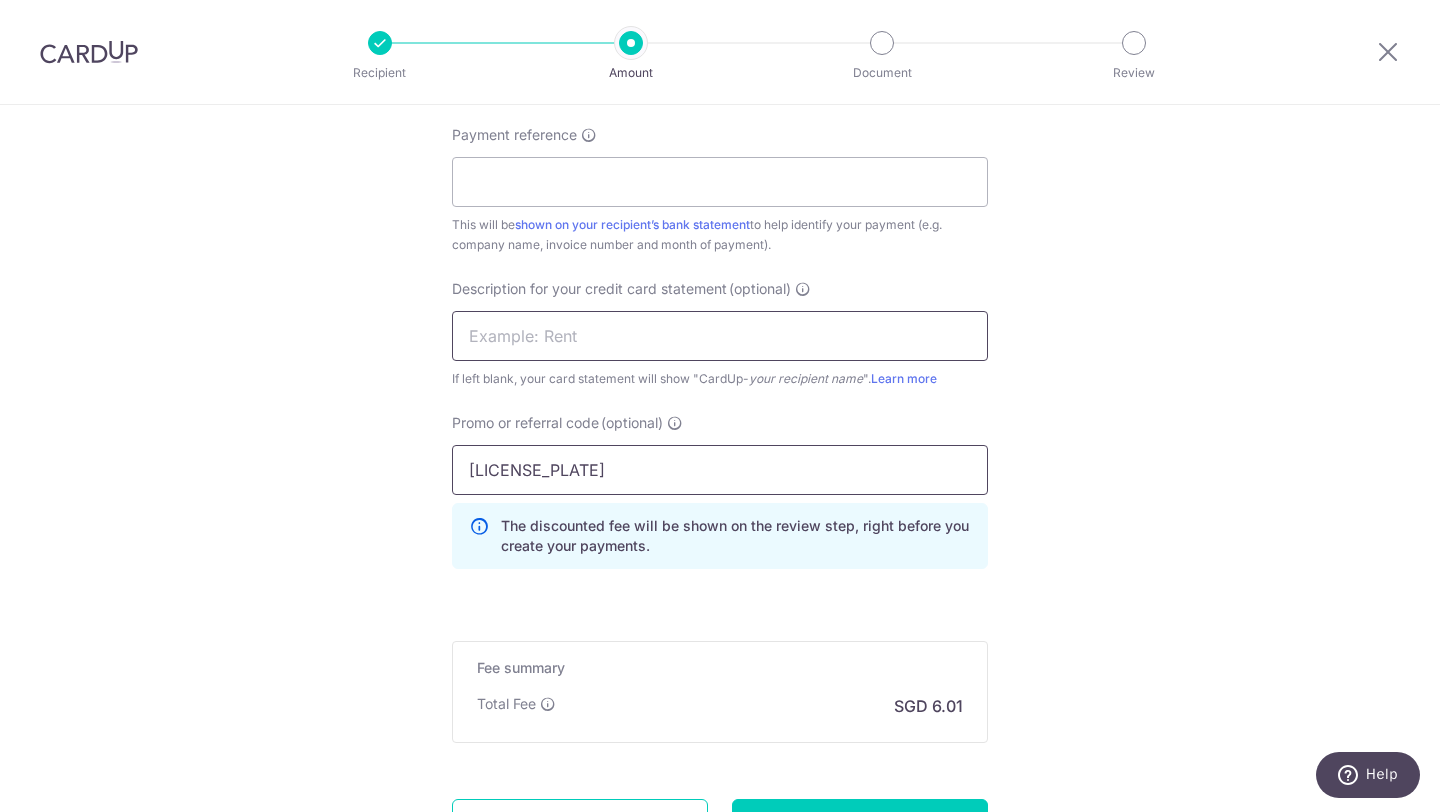 type on "25BB179" 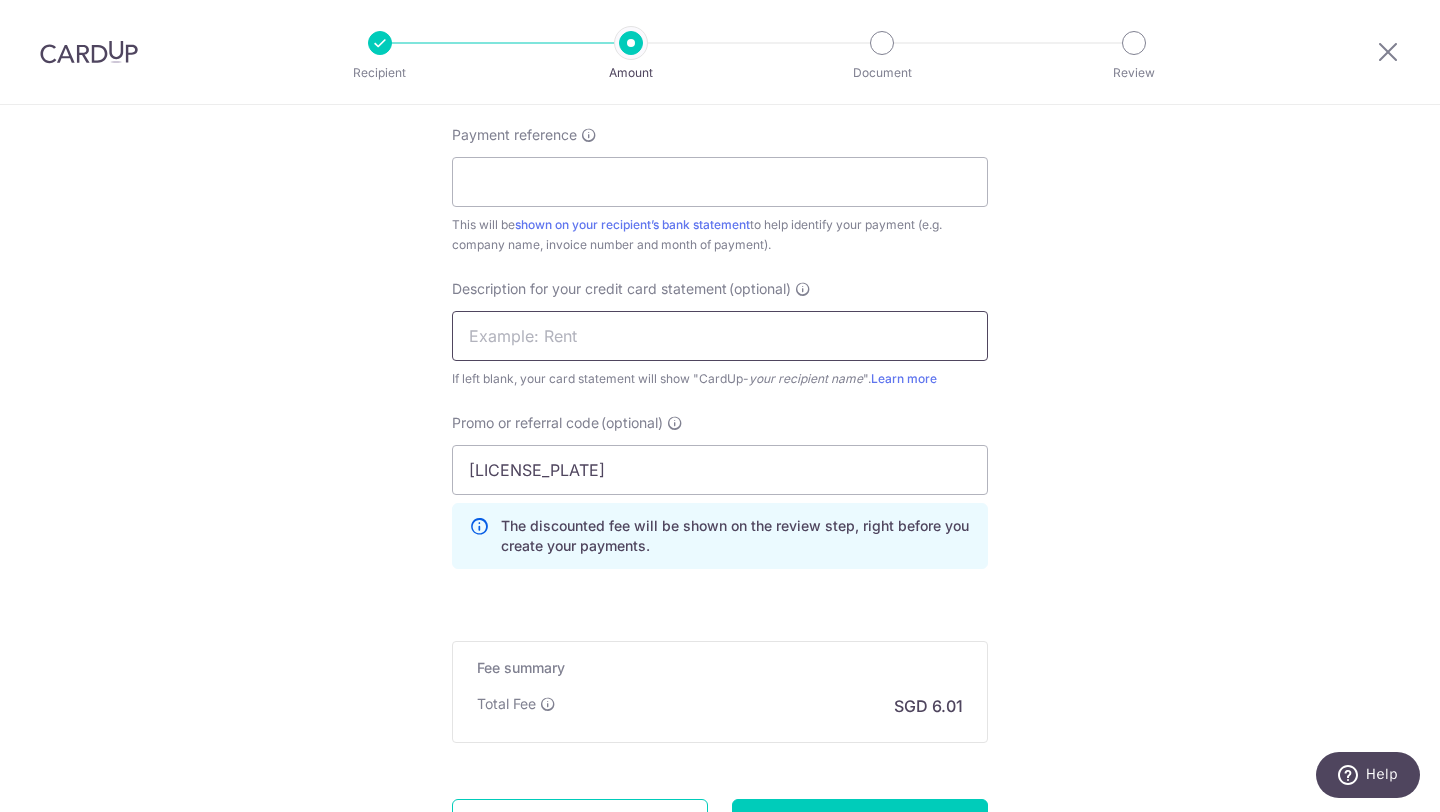 click at bounding box center [720, 336] 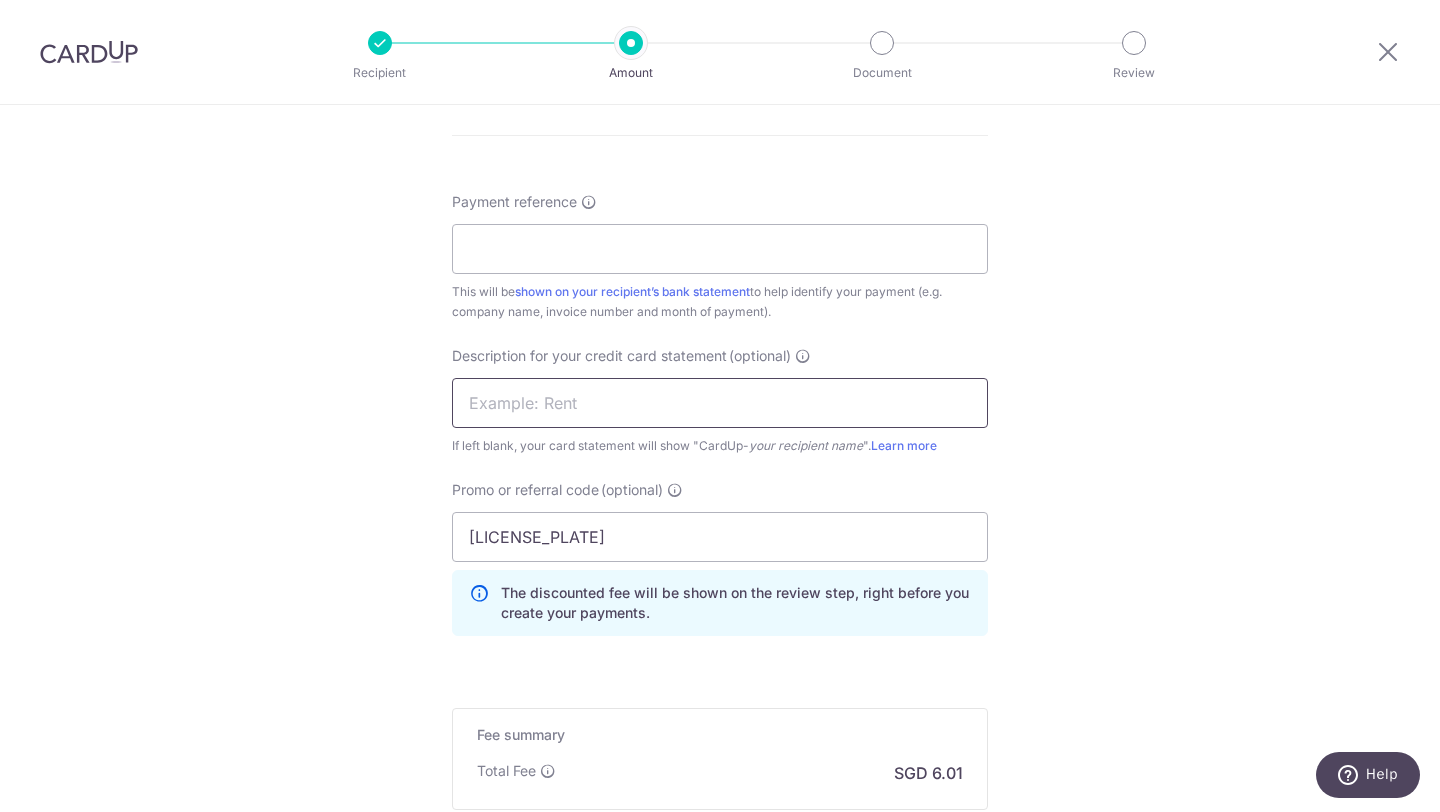 type on "LEONG GUAN" 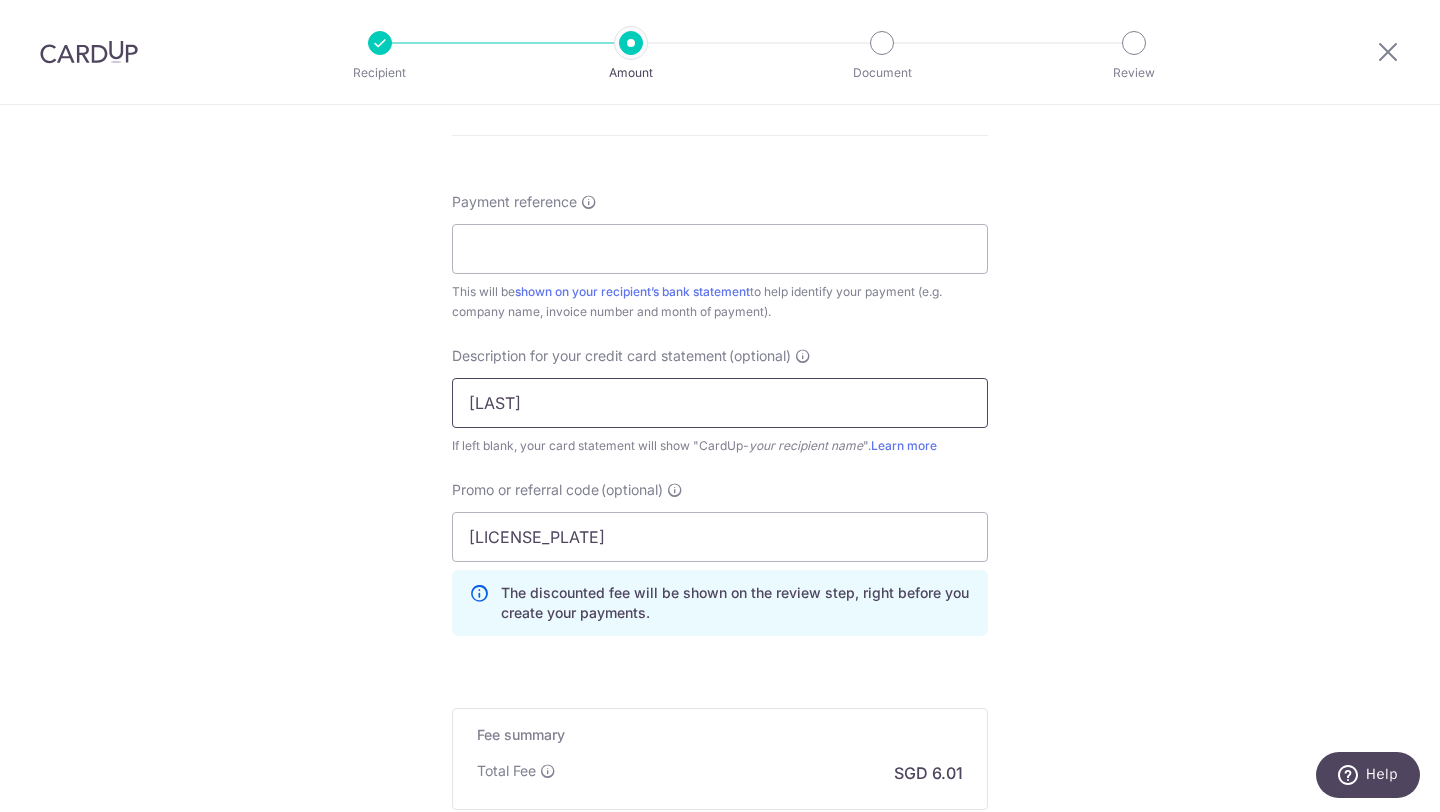 scroll, scrollTop: 979, scrollLeft: 0, axis: vertical 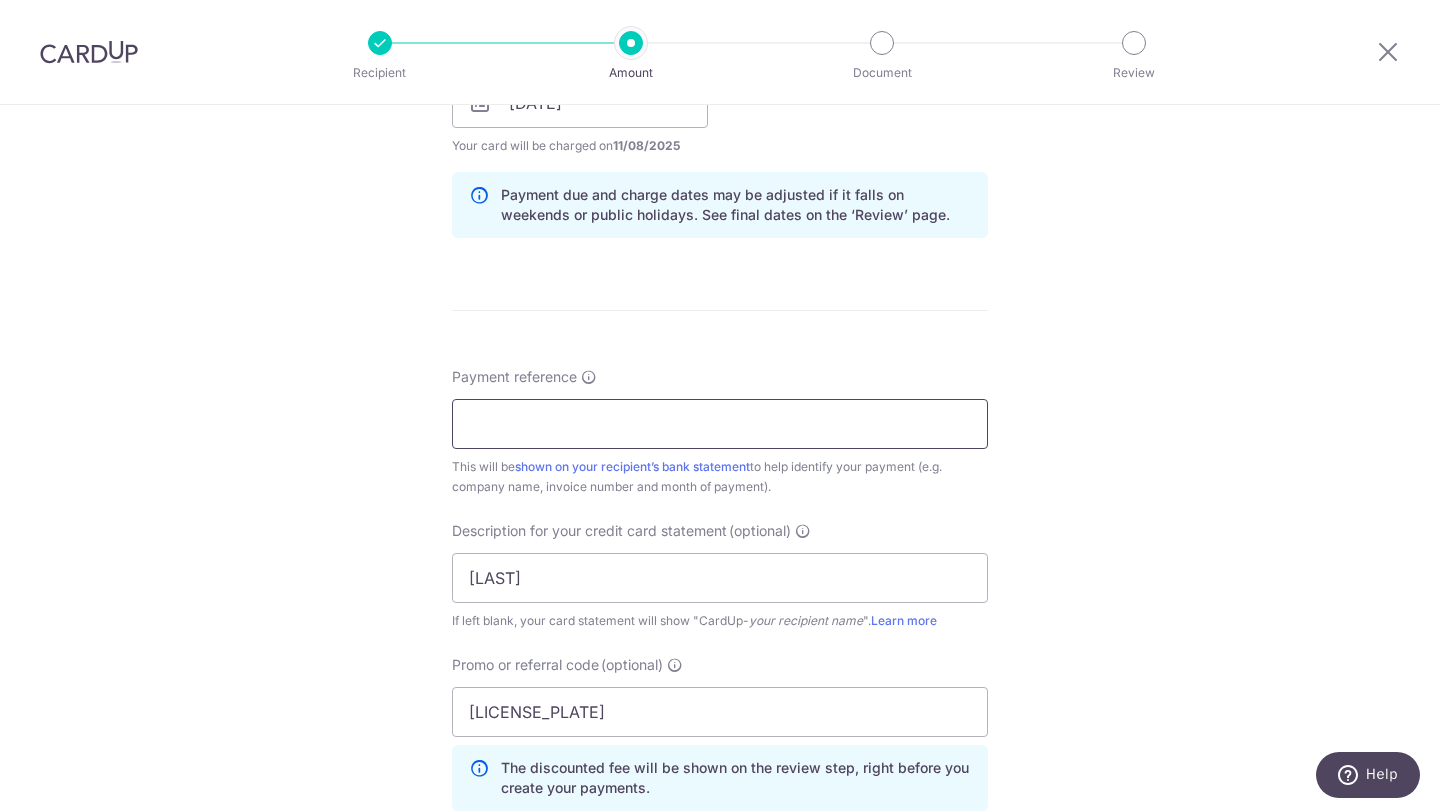 click on "Payment reference" at bounding box center (720, 424) 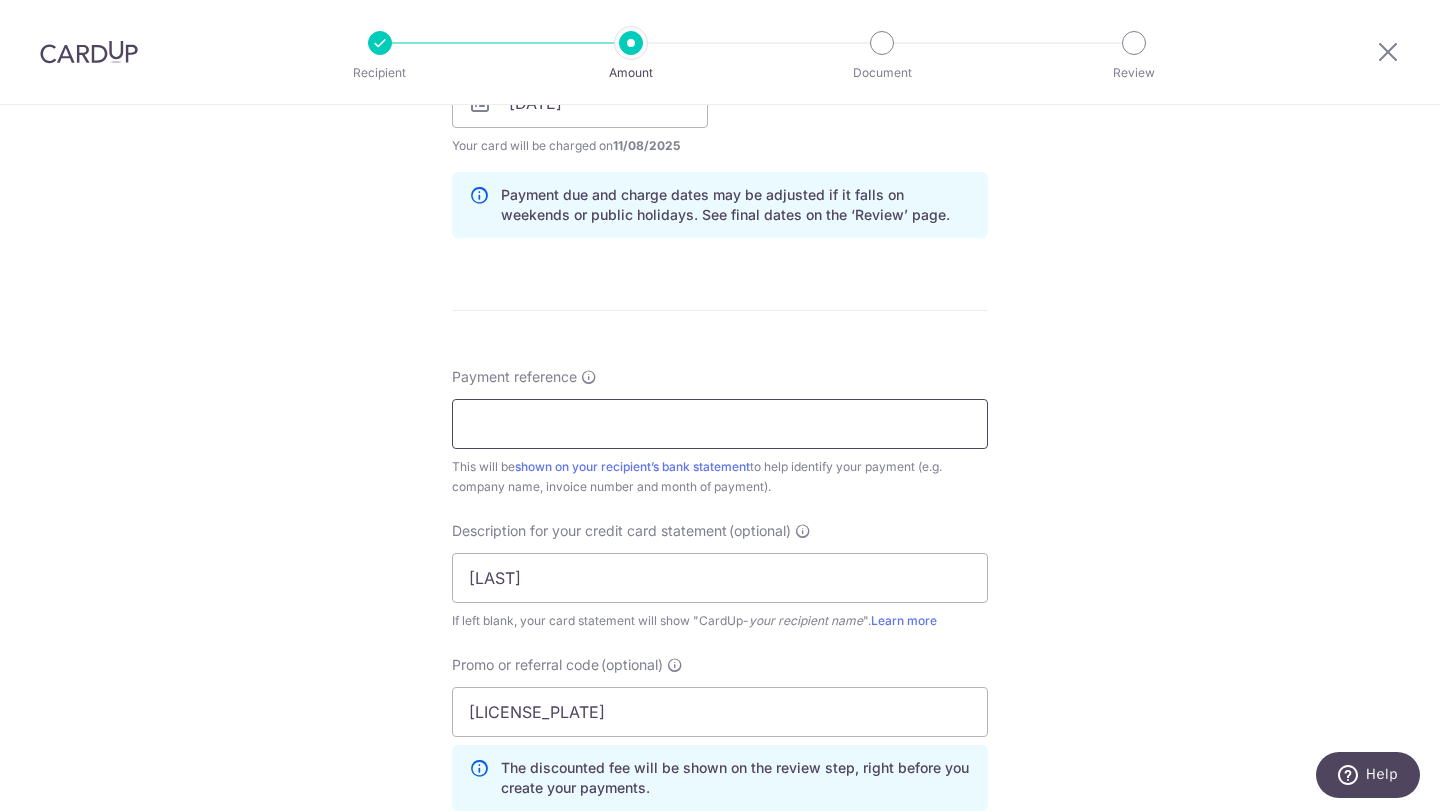 type on "BREAD N BUTTER CO PTE LTD" 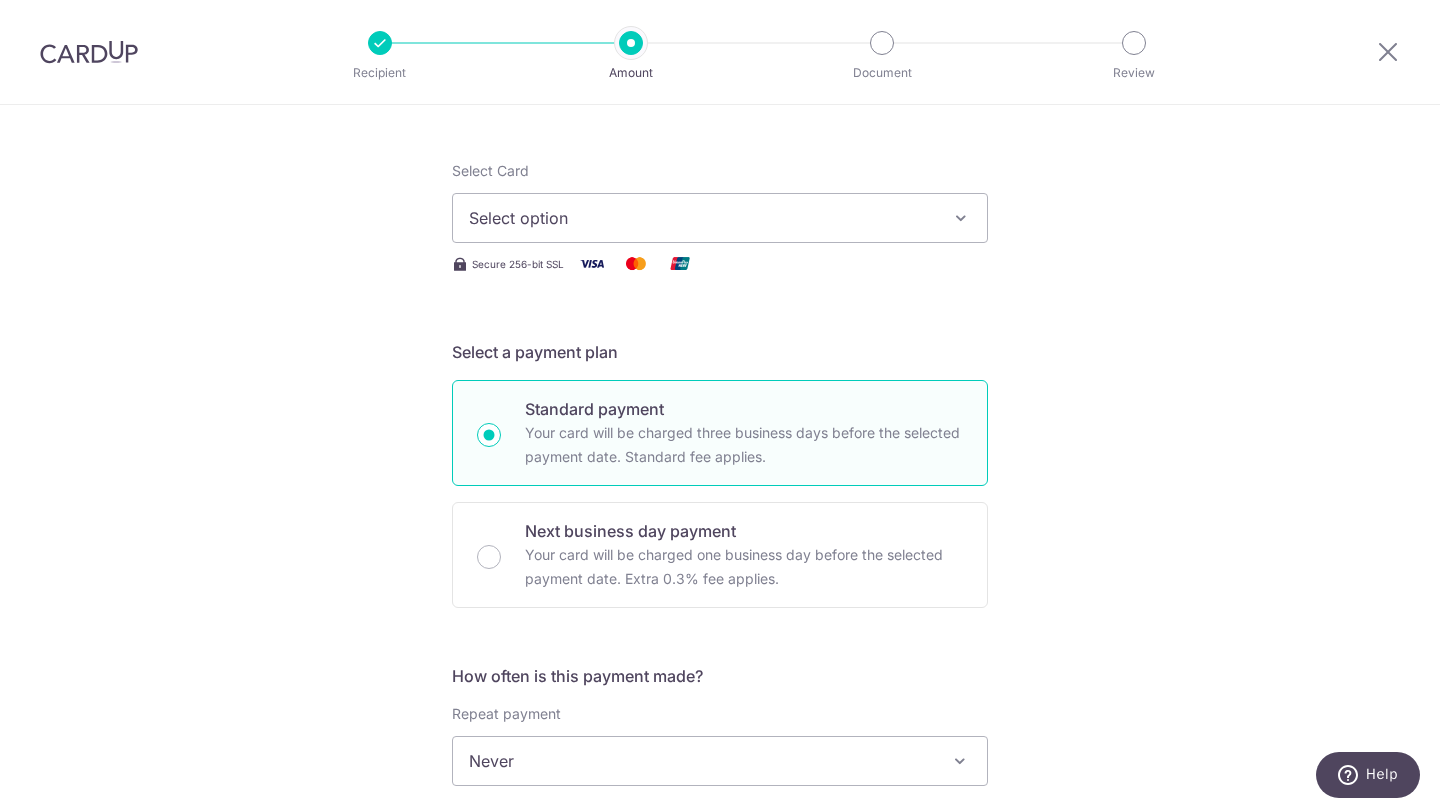 scroll, scrollTop: 192, scrollLeft: 0, axis: vertical 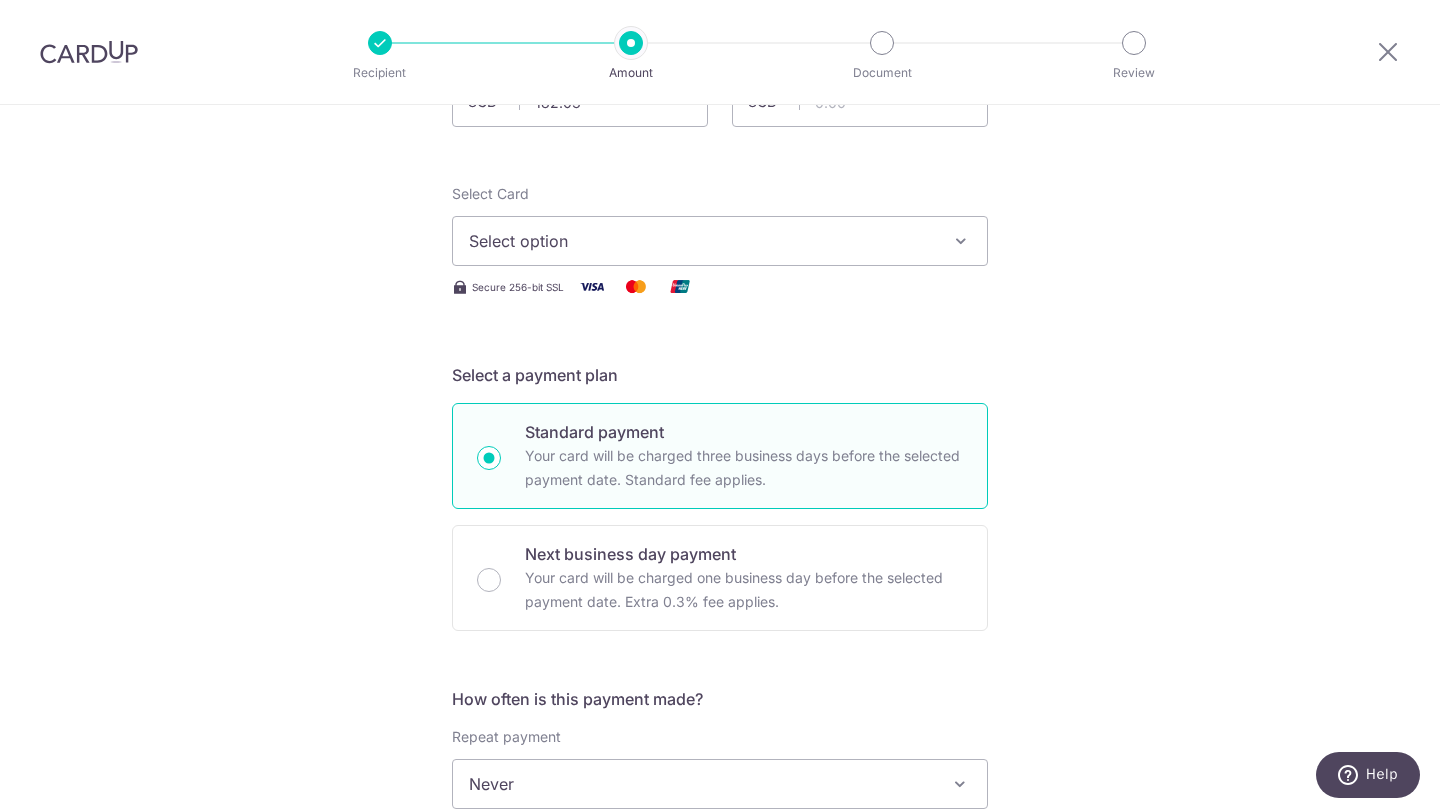 click on "Select option" at bounding box center [702, 241] 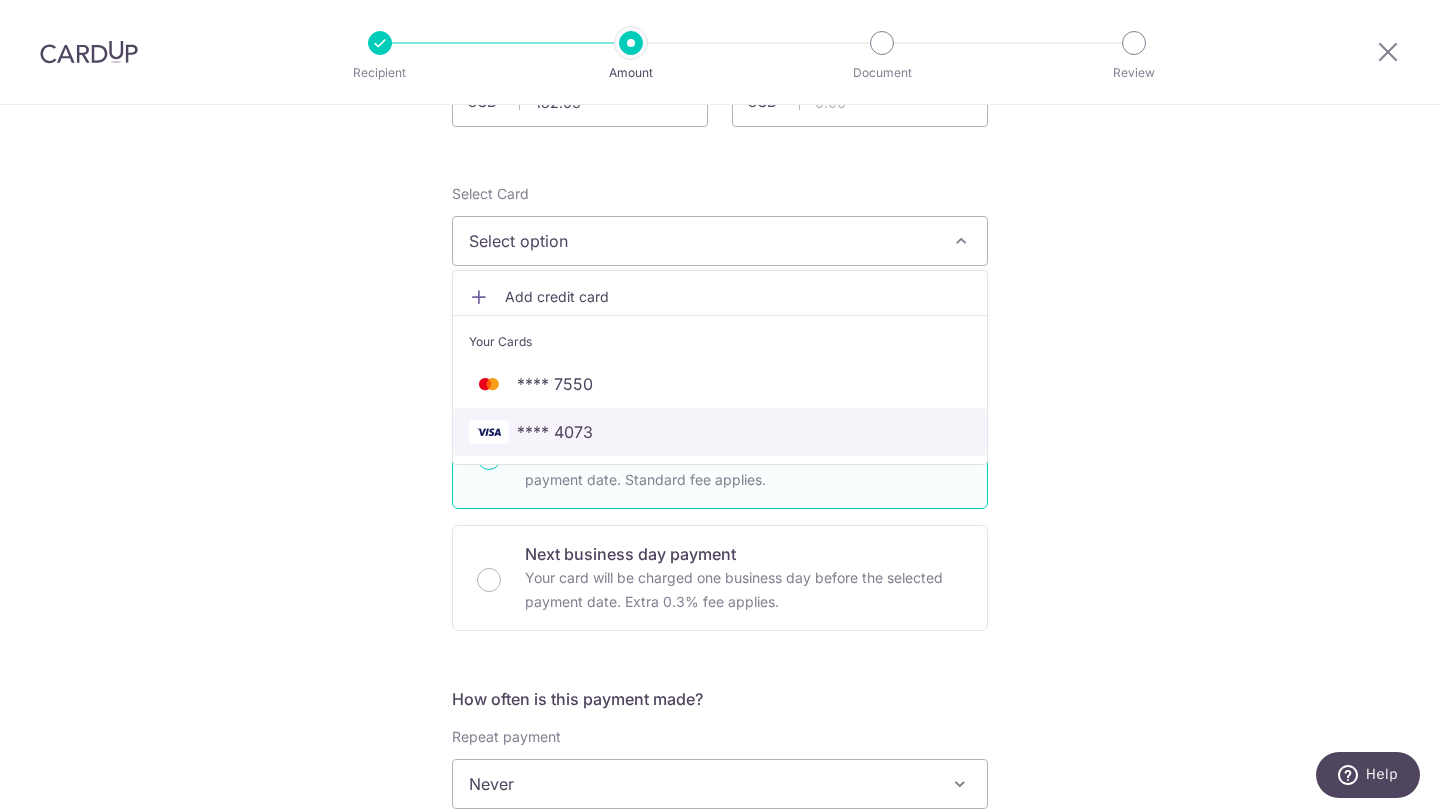 click on "**** 4073" at bounding box center (720, 432) 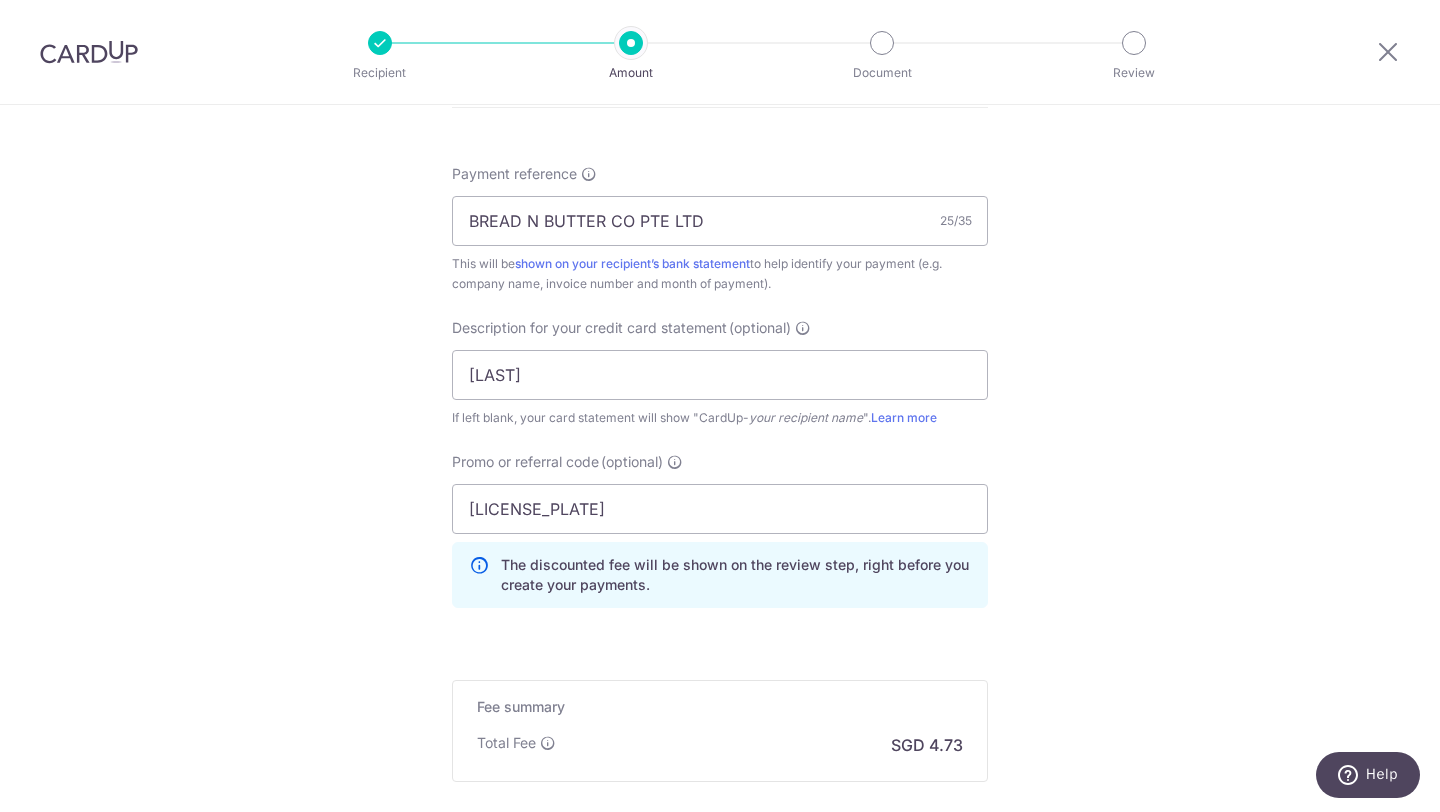 scroll, scrollTop: 1293, scrollLeft: 0, axis: vertical 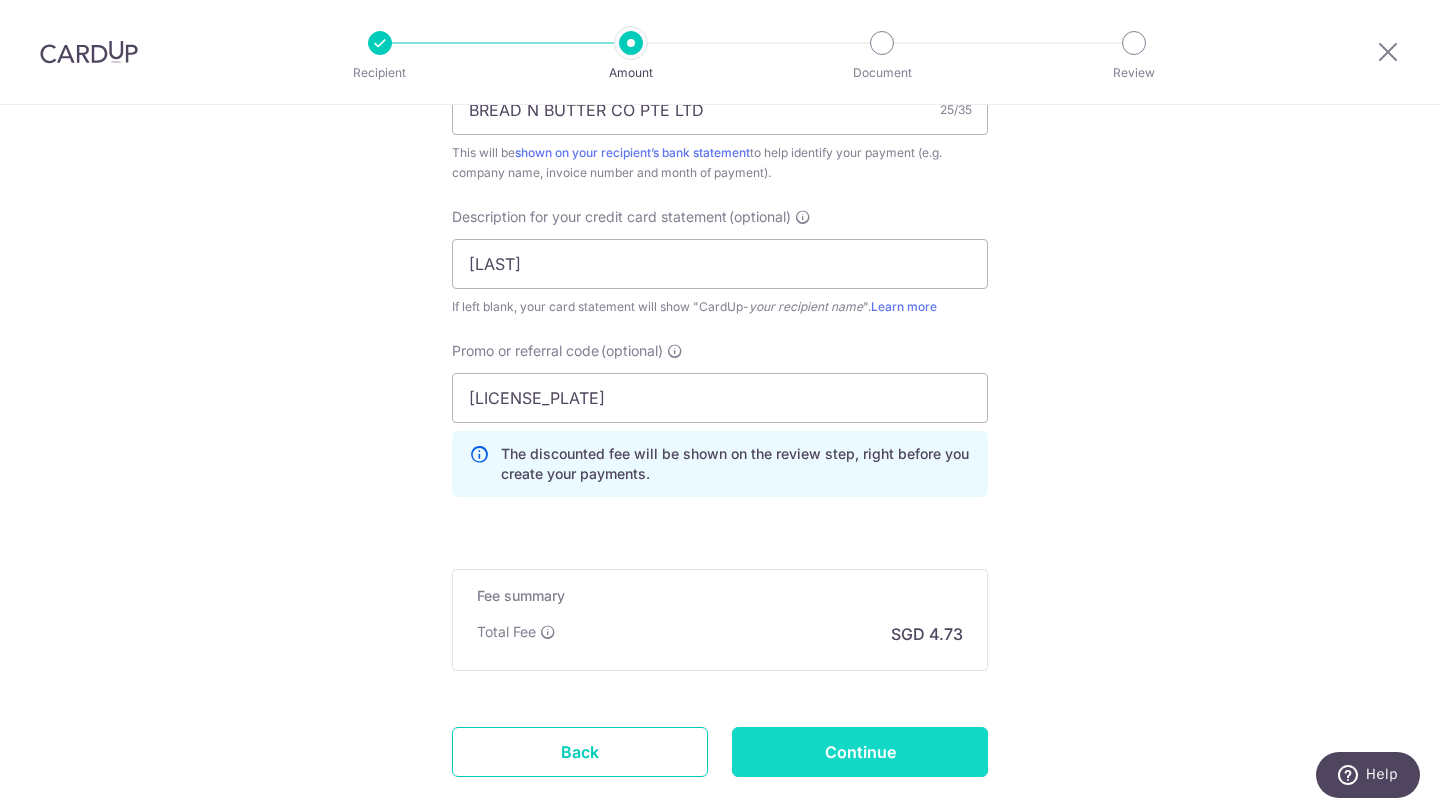 click on "Continue" at bounding box center (860, 752) 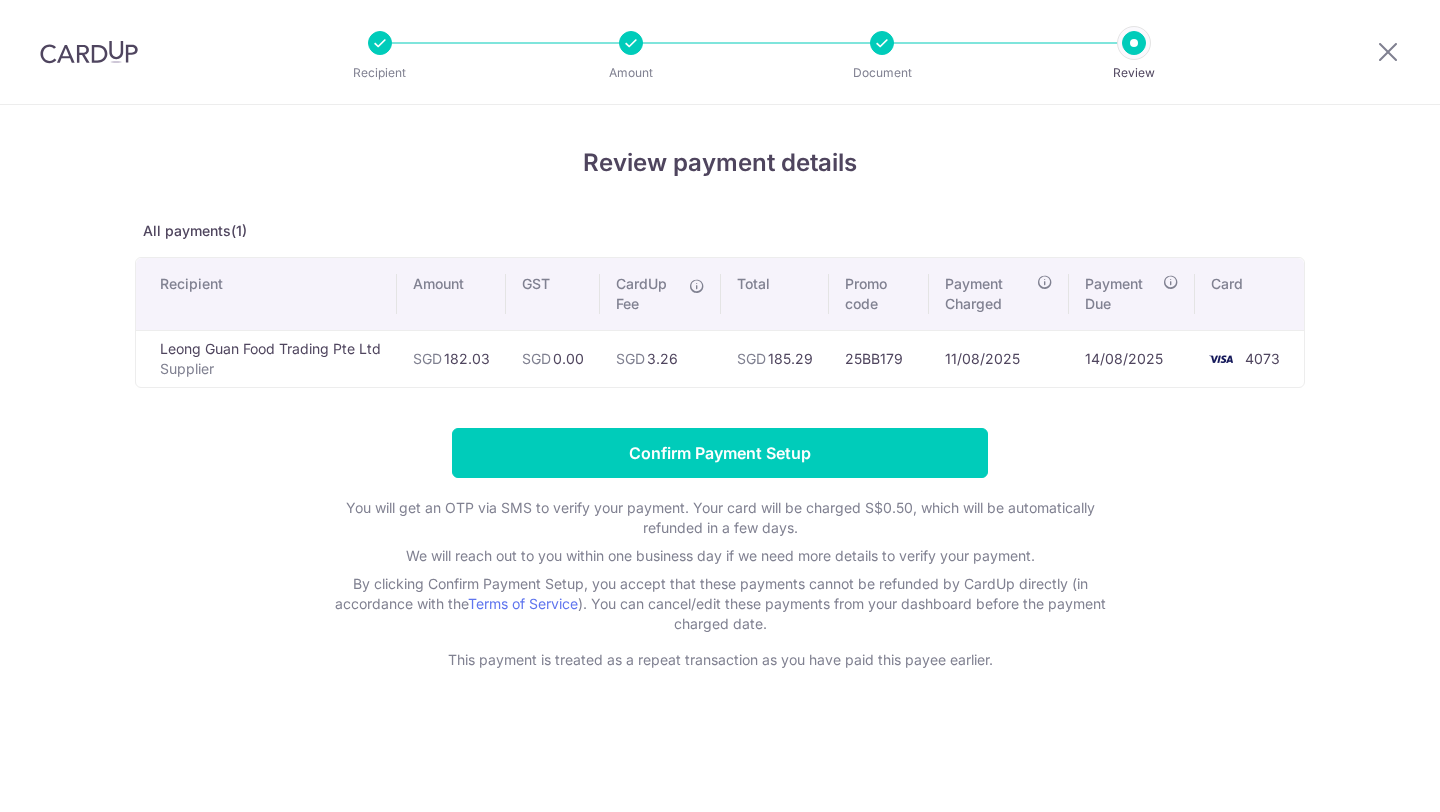 scroll, scrollTop: 0, scrollLeft: 0, axis: both 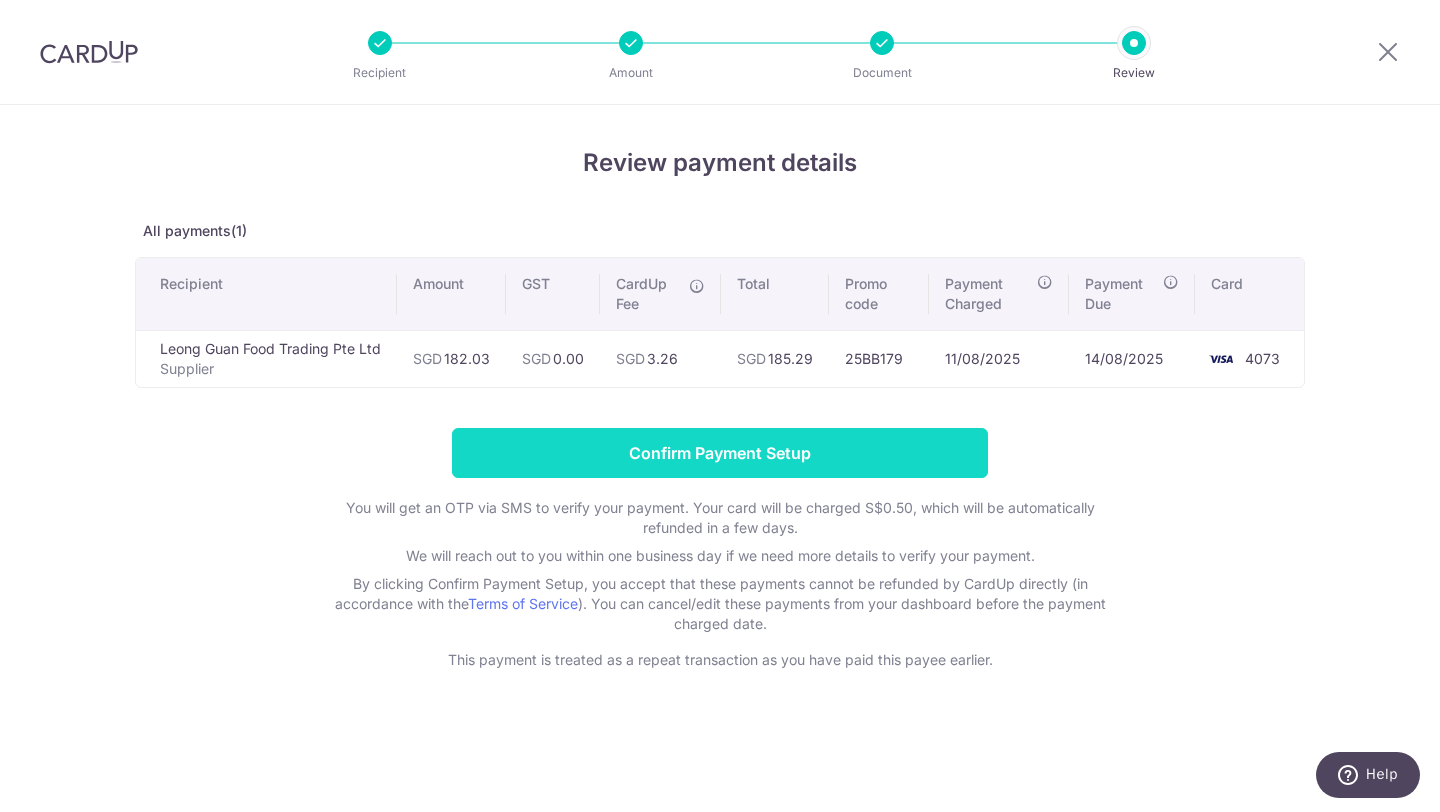 click on "Confirm Payment Setup" at bounding box center [720, 453] 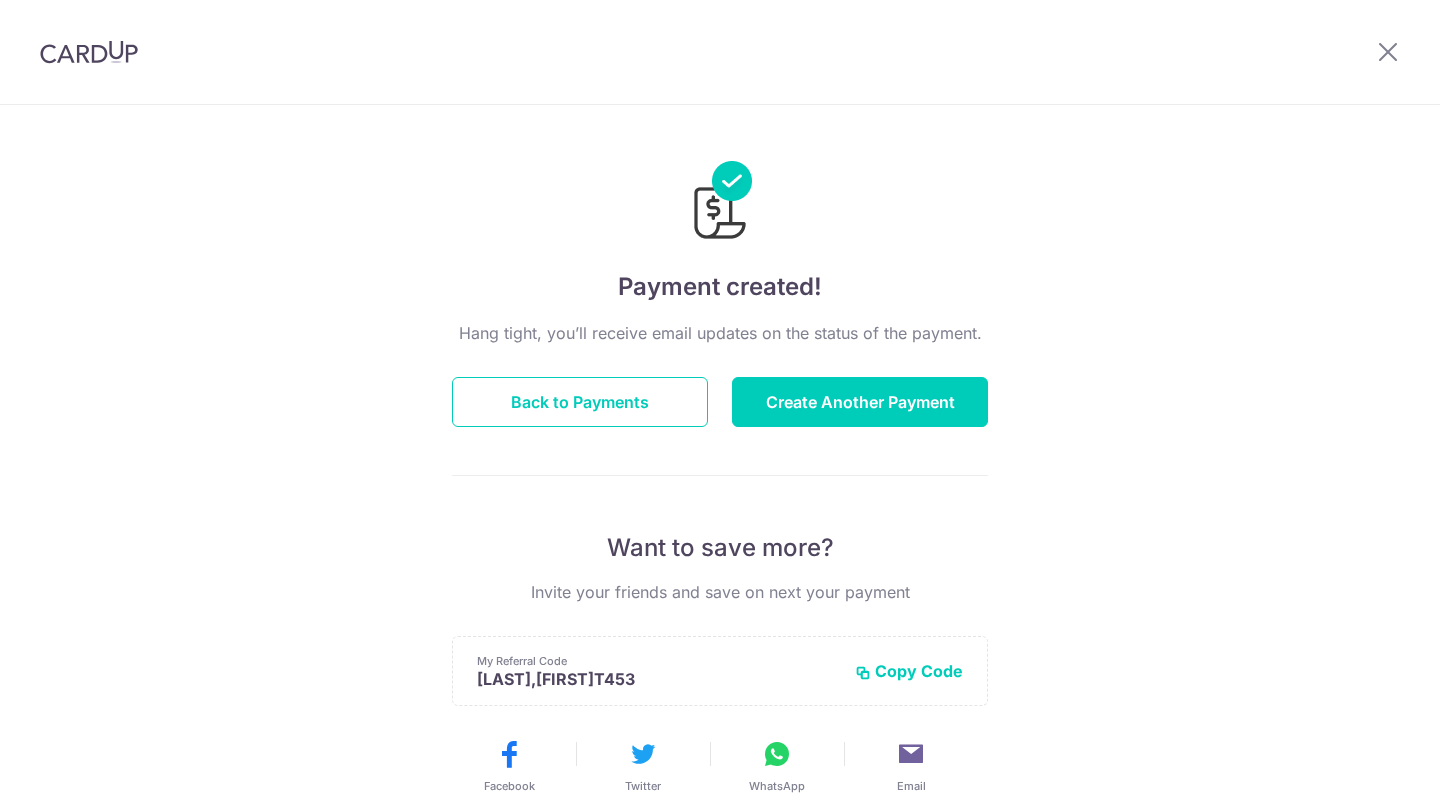 scroll, scrollTop: 0, scrollLeft: 0, axis: both 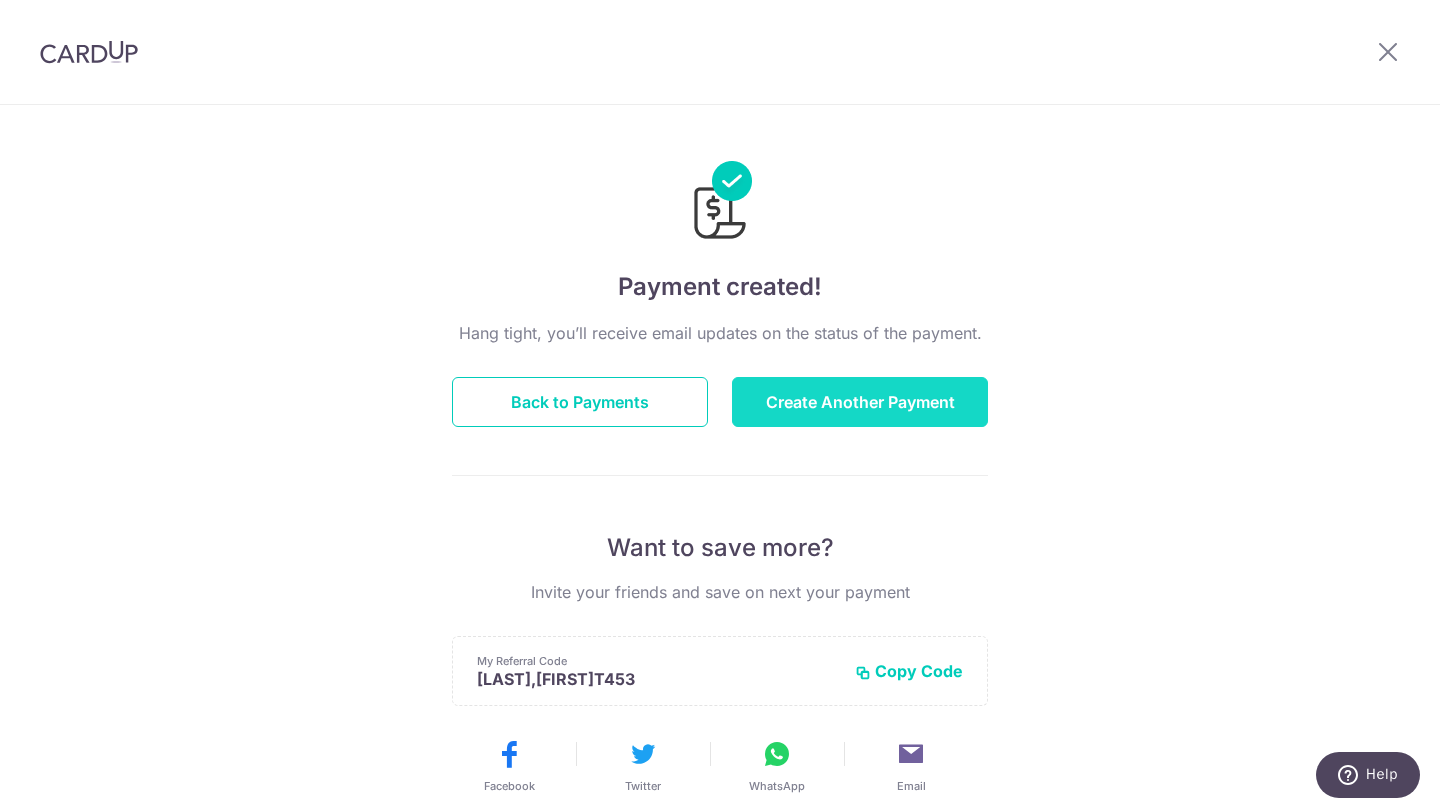 click on "Create Another Payment" at bounding box center (860, 402) 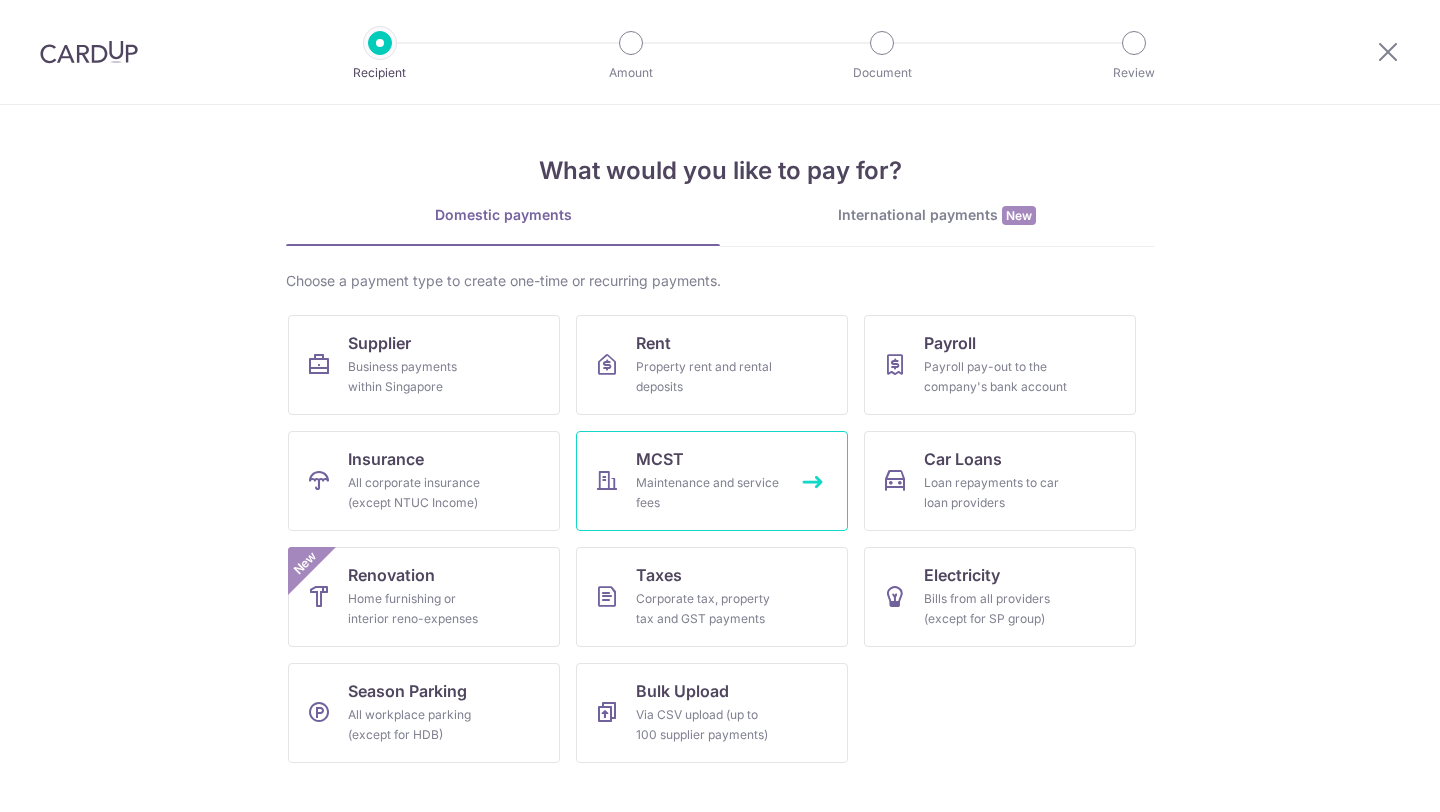 scroll, scrollTop: 0, scrollLeft: 0, axis: both 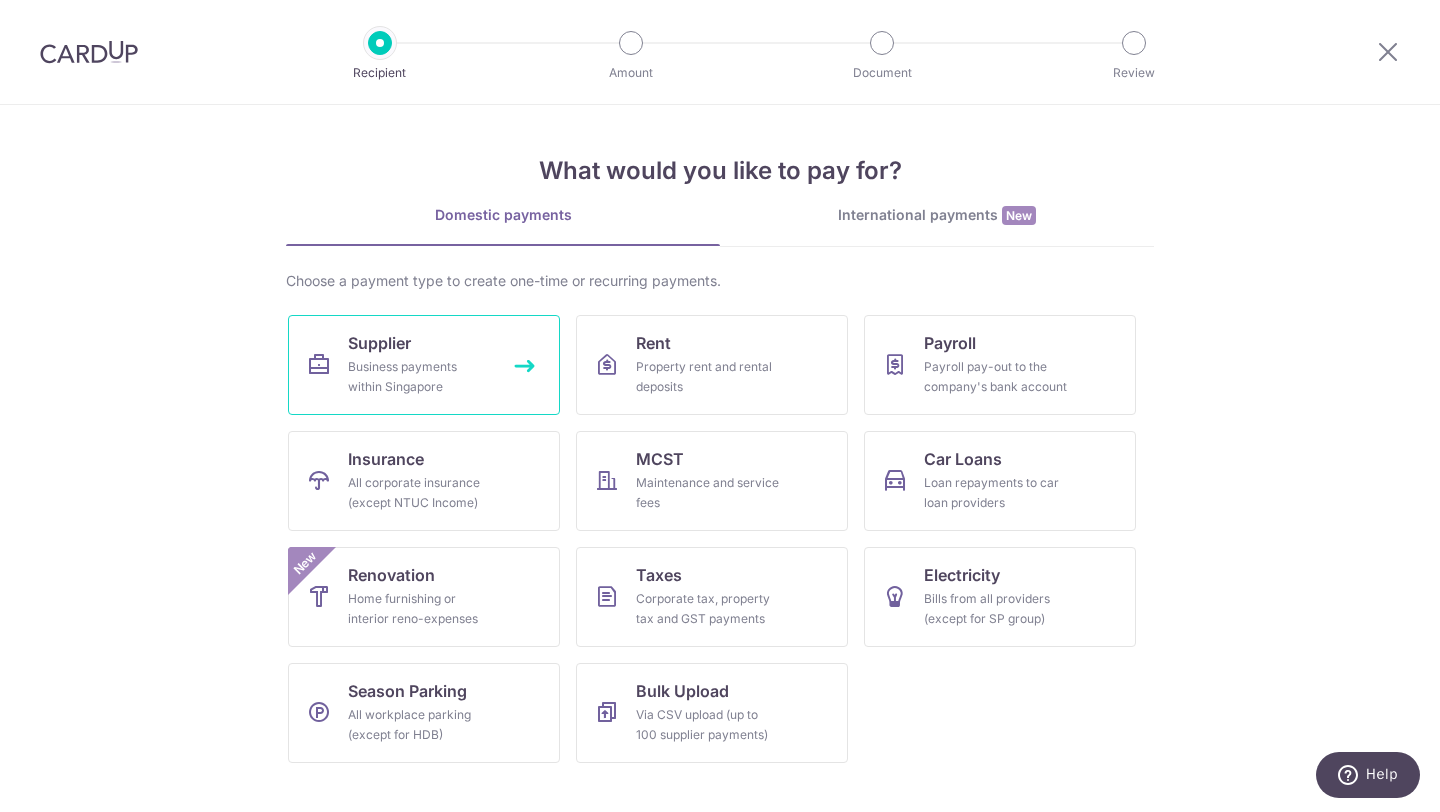 click on "Business payments within Singapore" at bounding box center (420, 377) 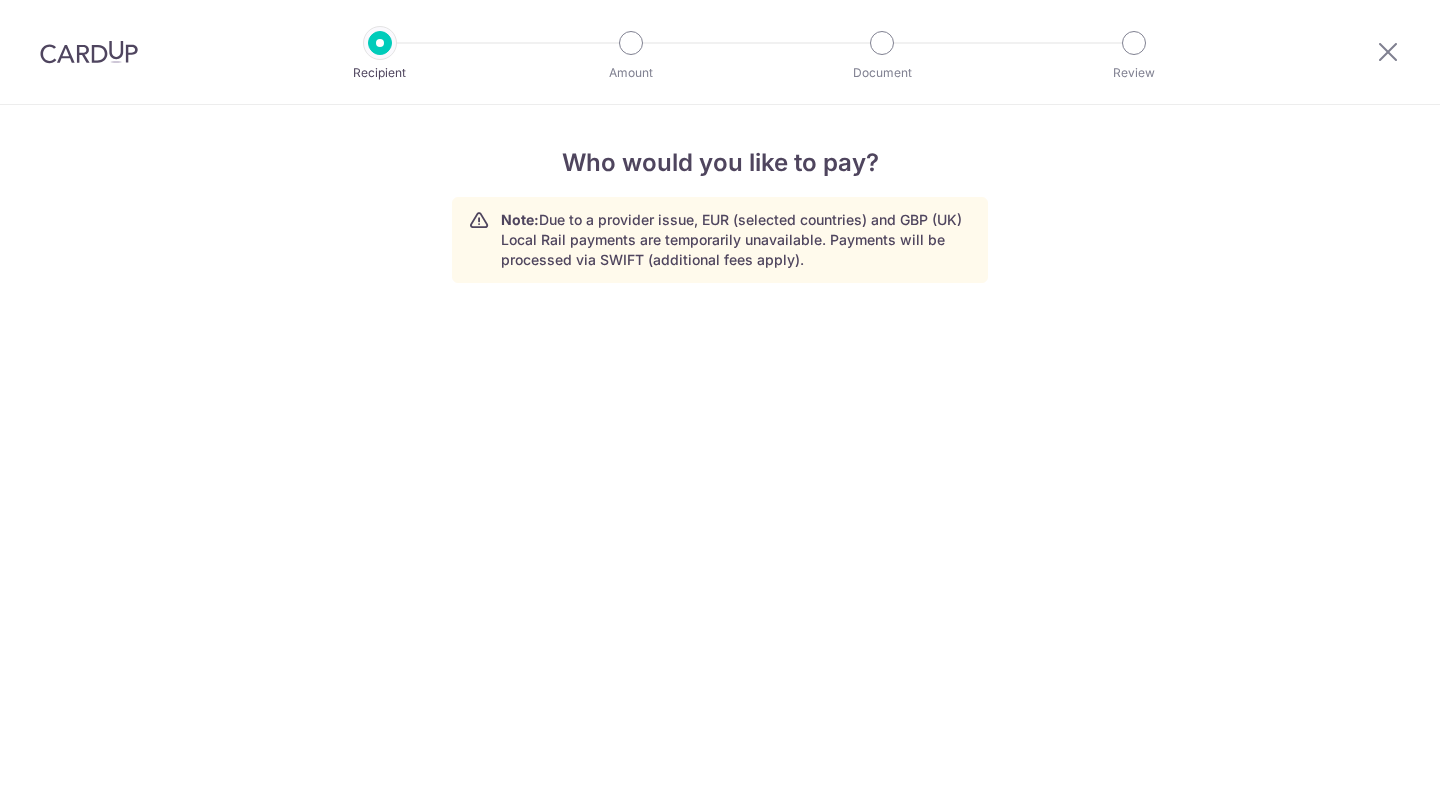 scroll, scrollTop: 0, scrollLeft: 0, axis: both 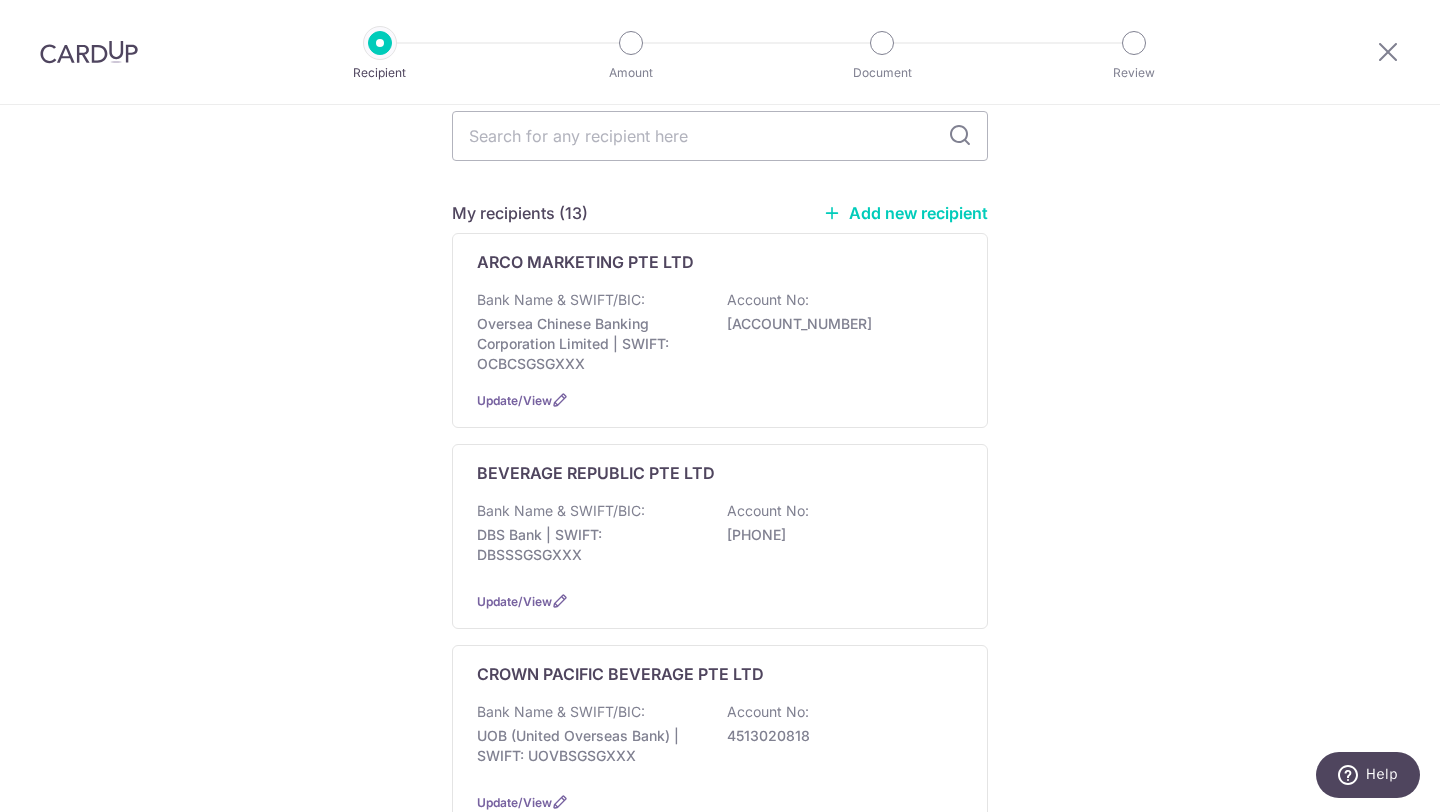 click on "Add new recipient" at bounding box center (905, 213) 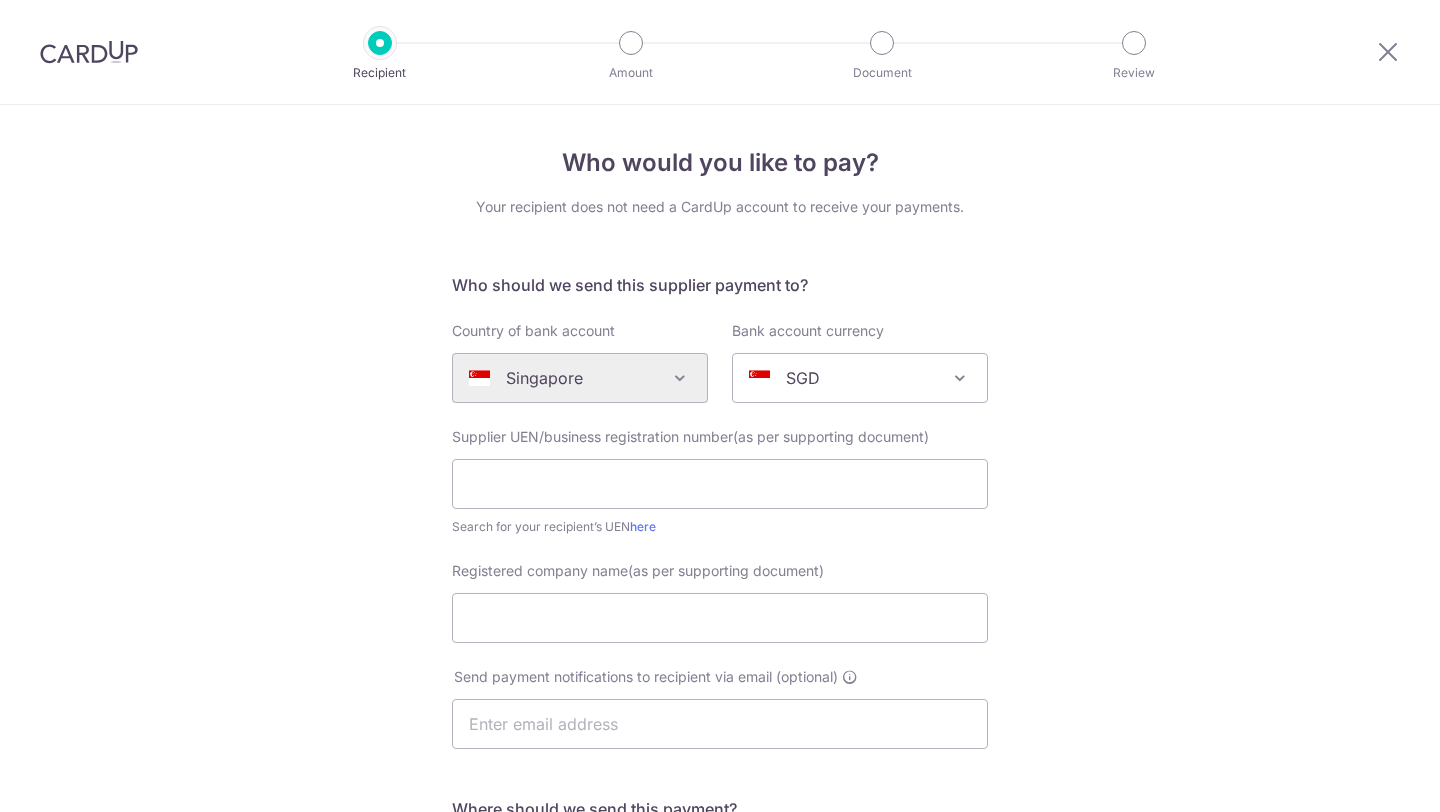 scroll, scrollTop: 0, scrollLeft: 0, axis: both 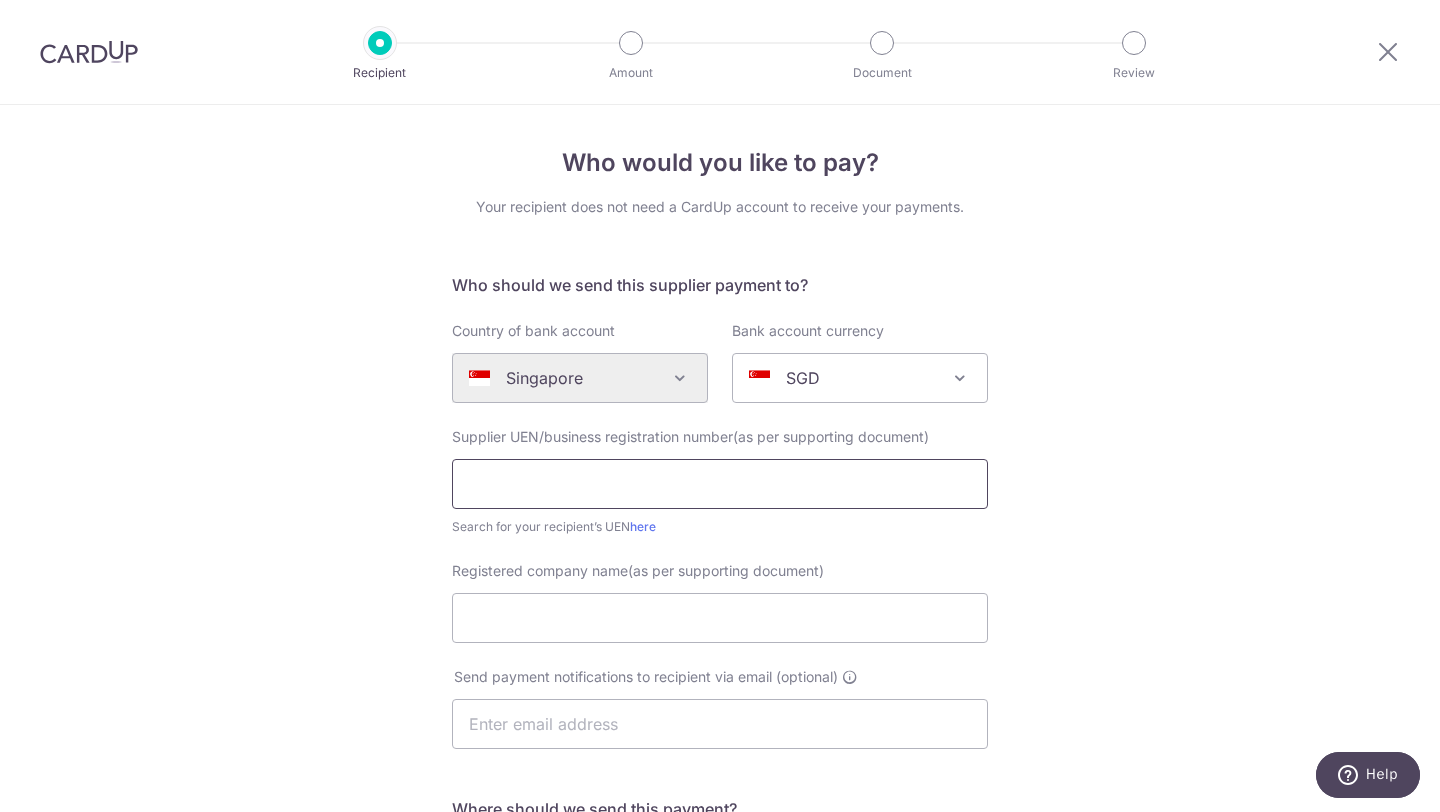 click at bounding box center (720, 484) 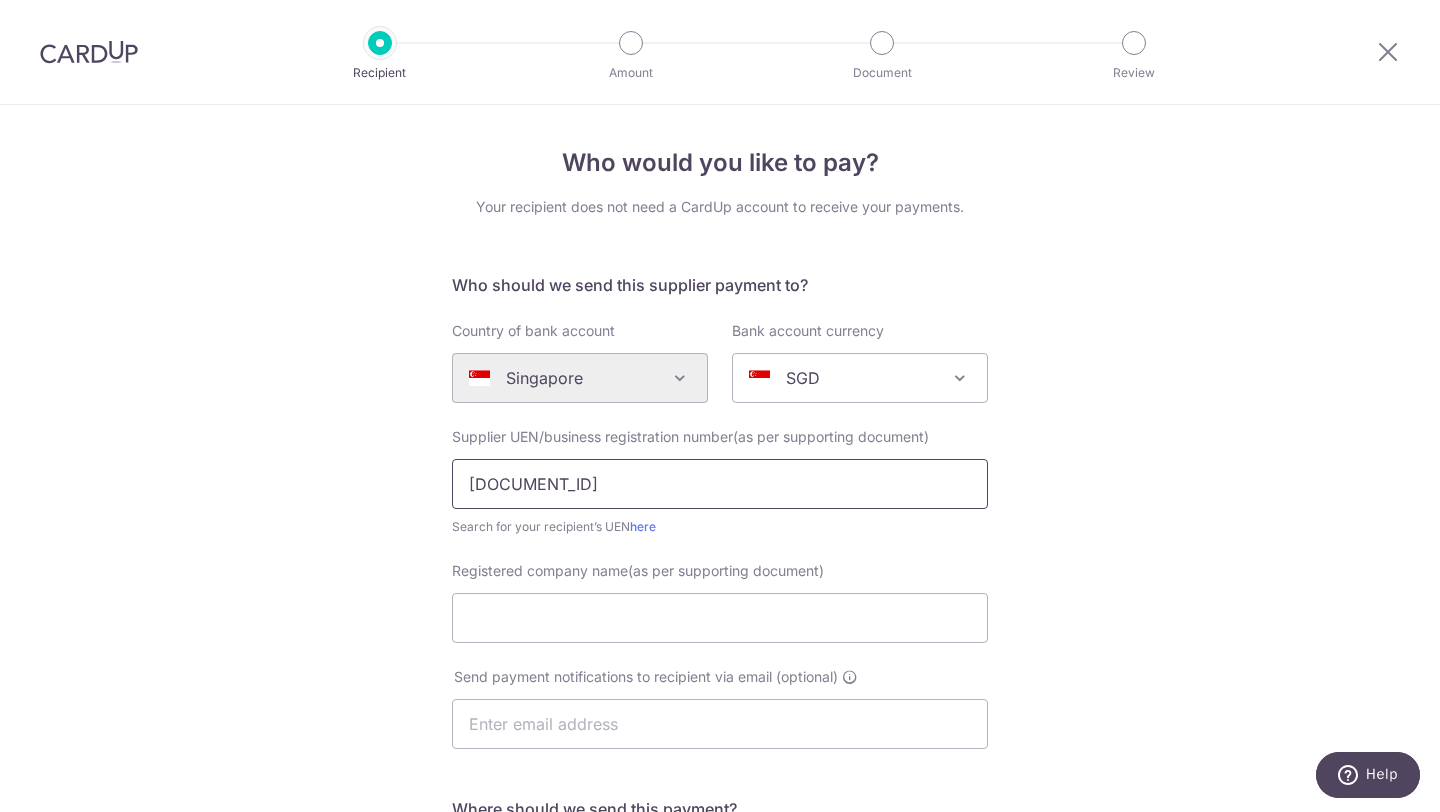 click on "[DOCUMENT_ID]" at bounding box center (720, 484) 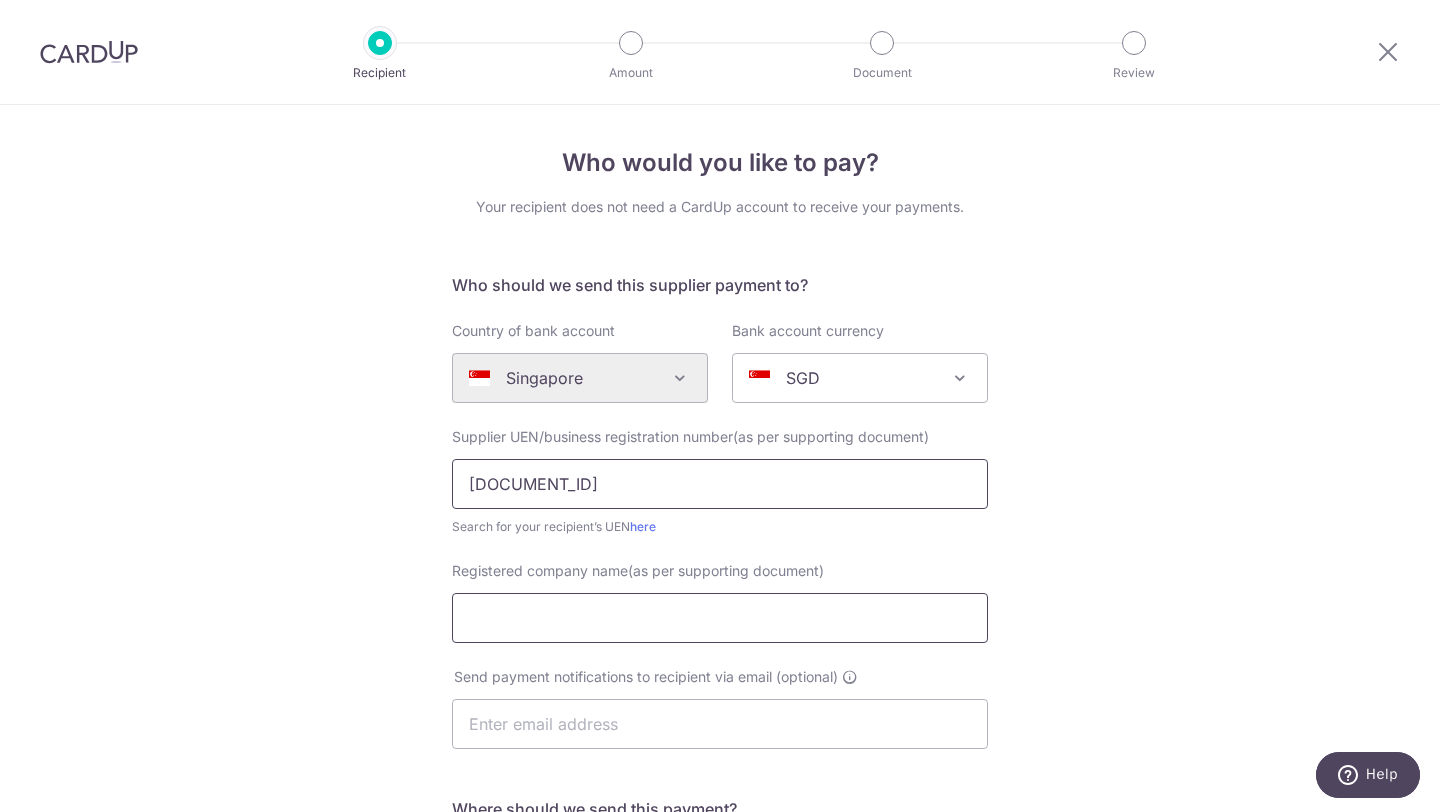type on "[DOCUMENT_ID]" 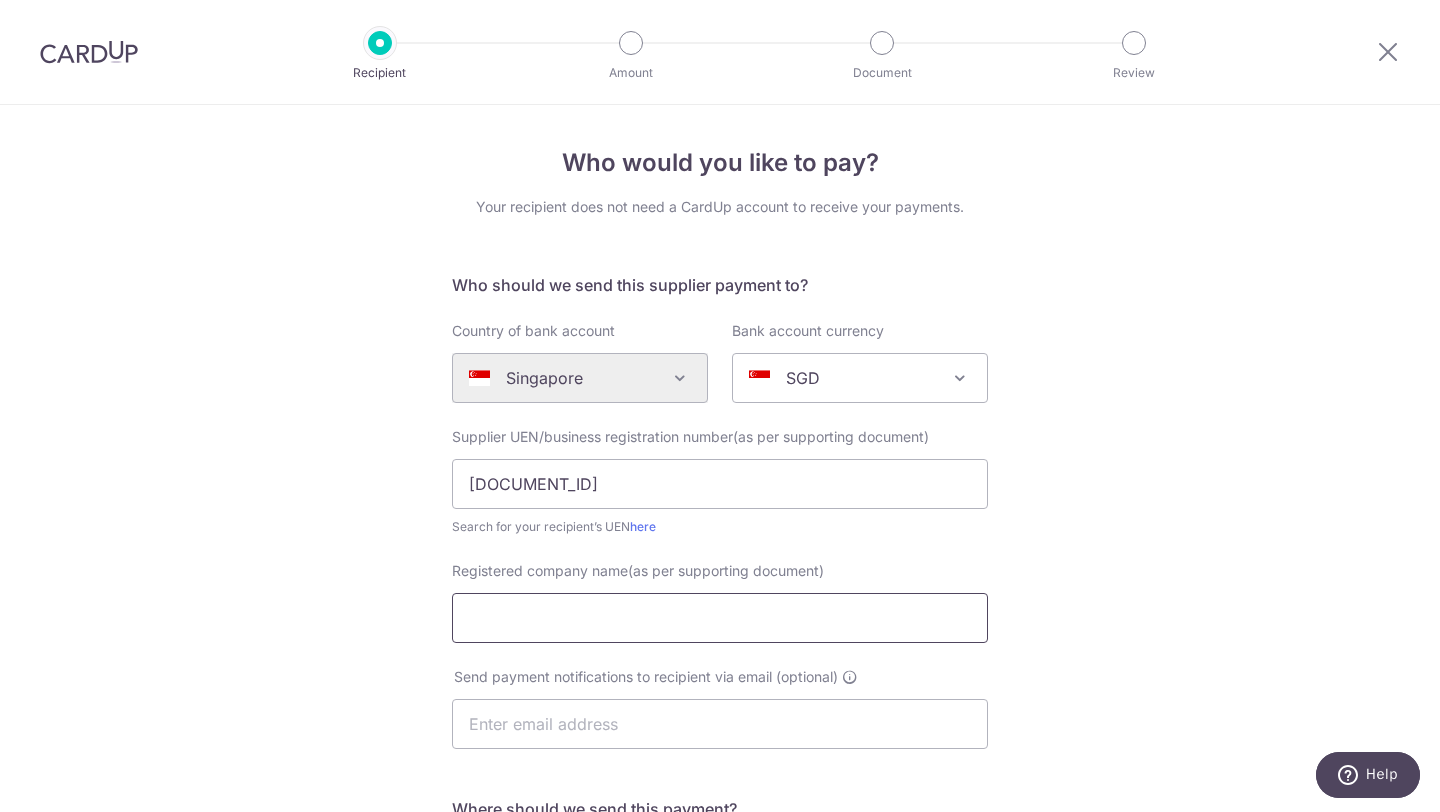 click on "Registered company name(as per supporting document)" at bounding box center [720, 618] 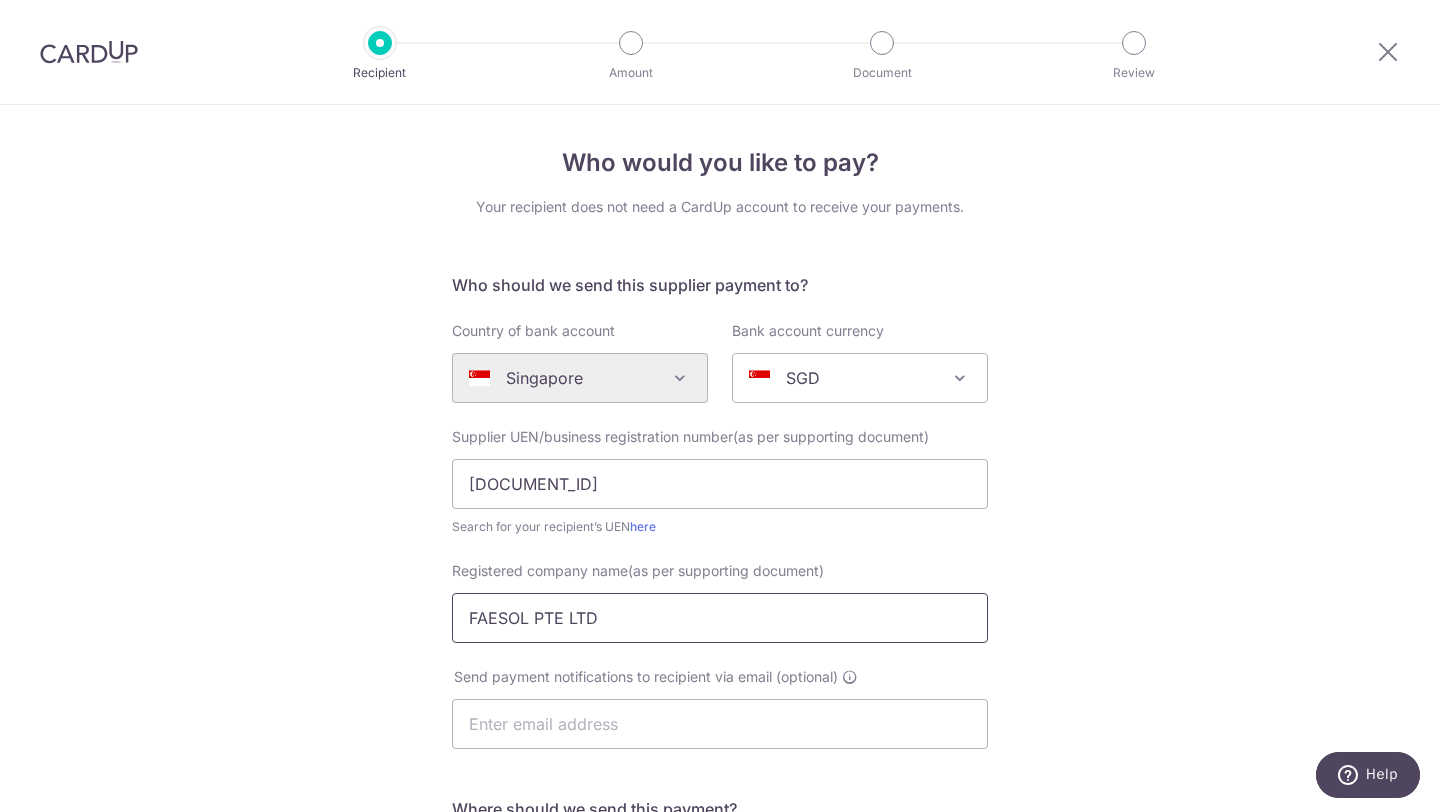 type on "FAESOL PTE LTD" 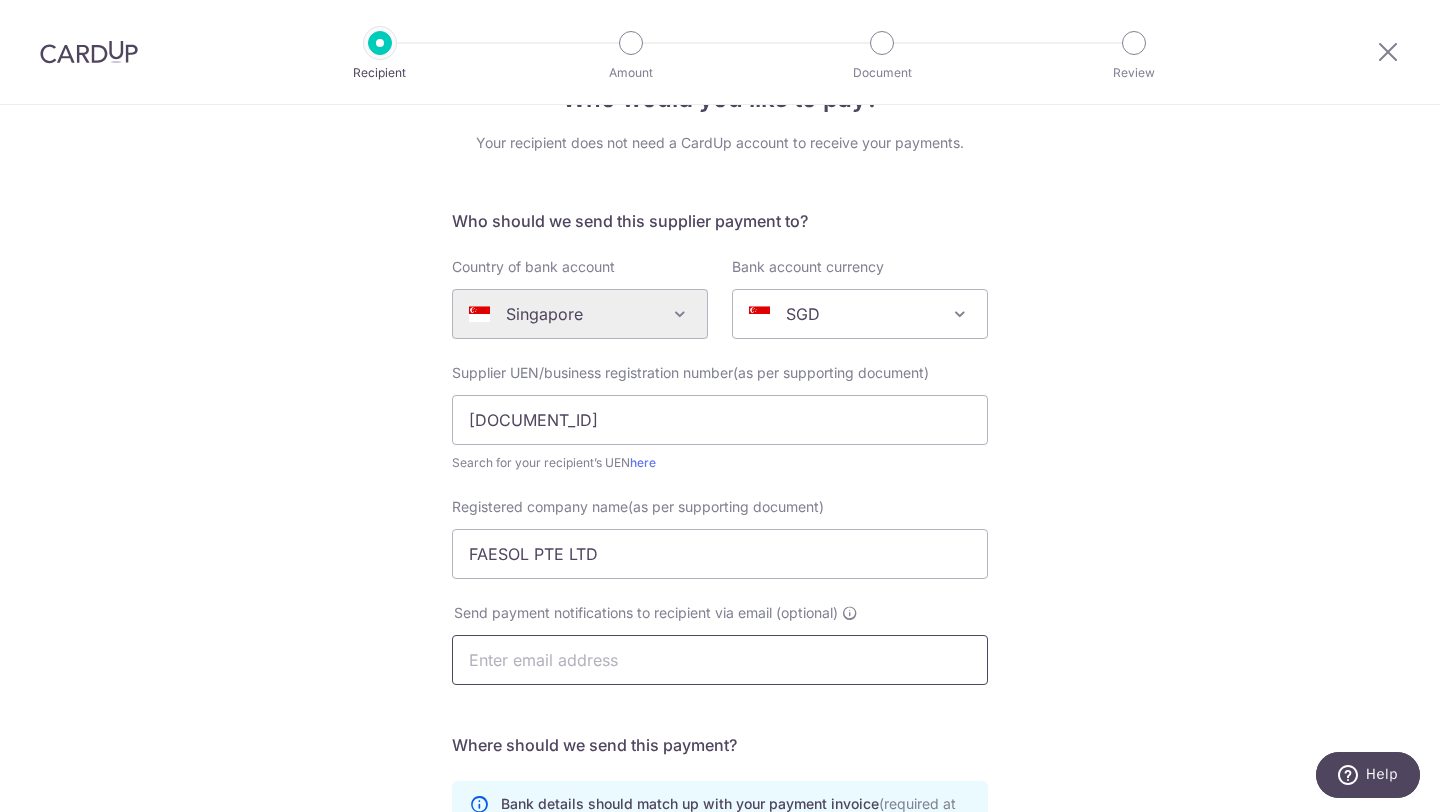 click at bounding box center [720, 660] 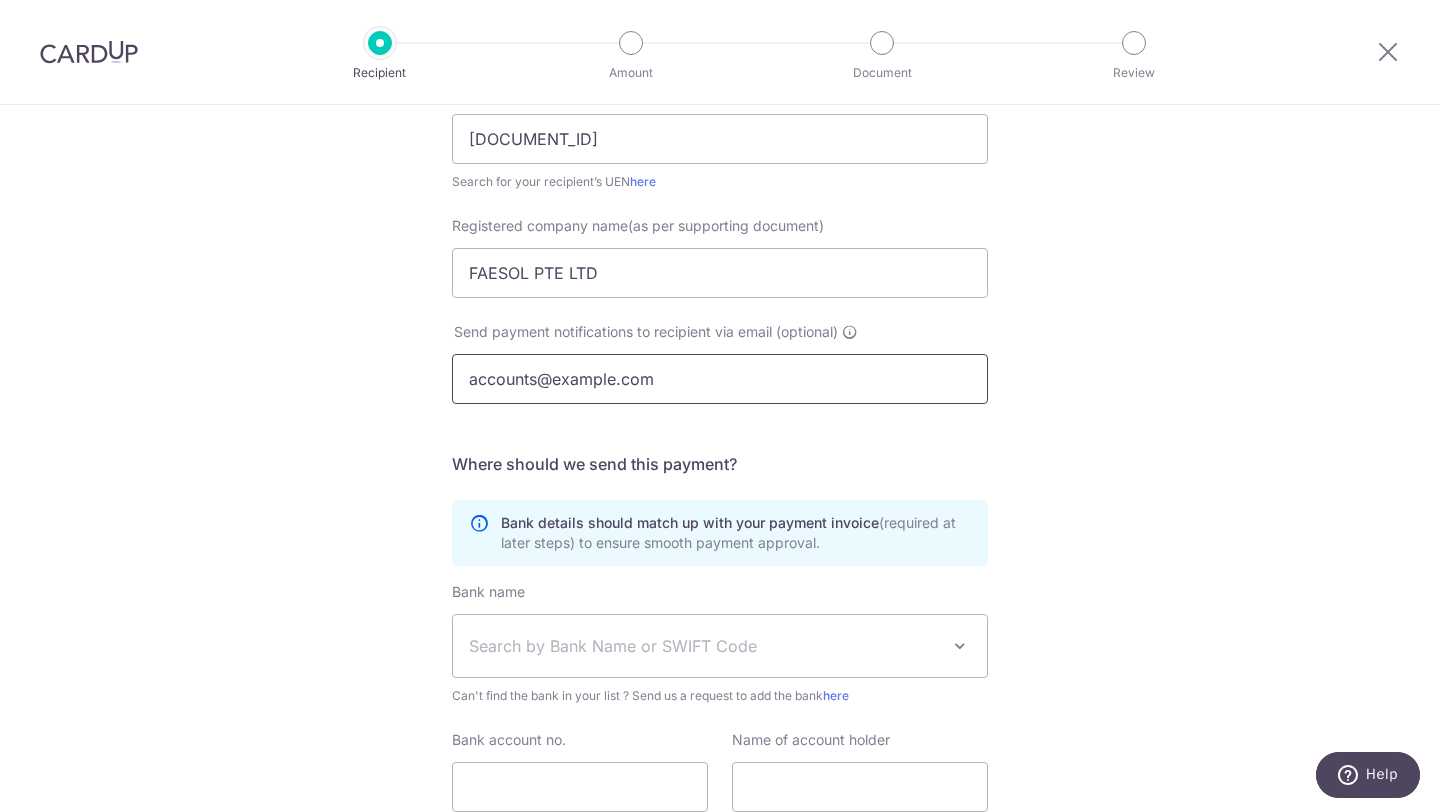 scroll, scrollTop: 436, scrollLeft: 0, axis: vertical 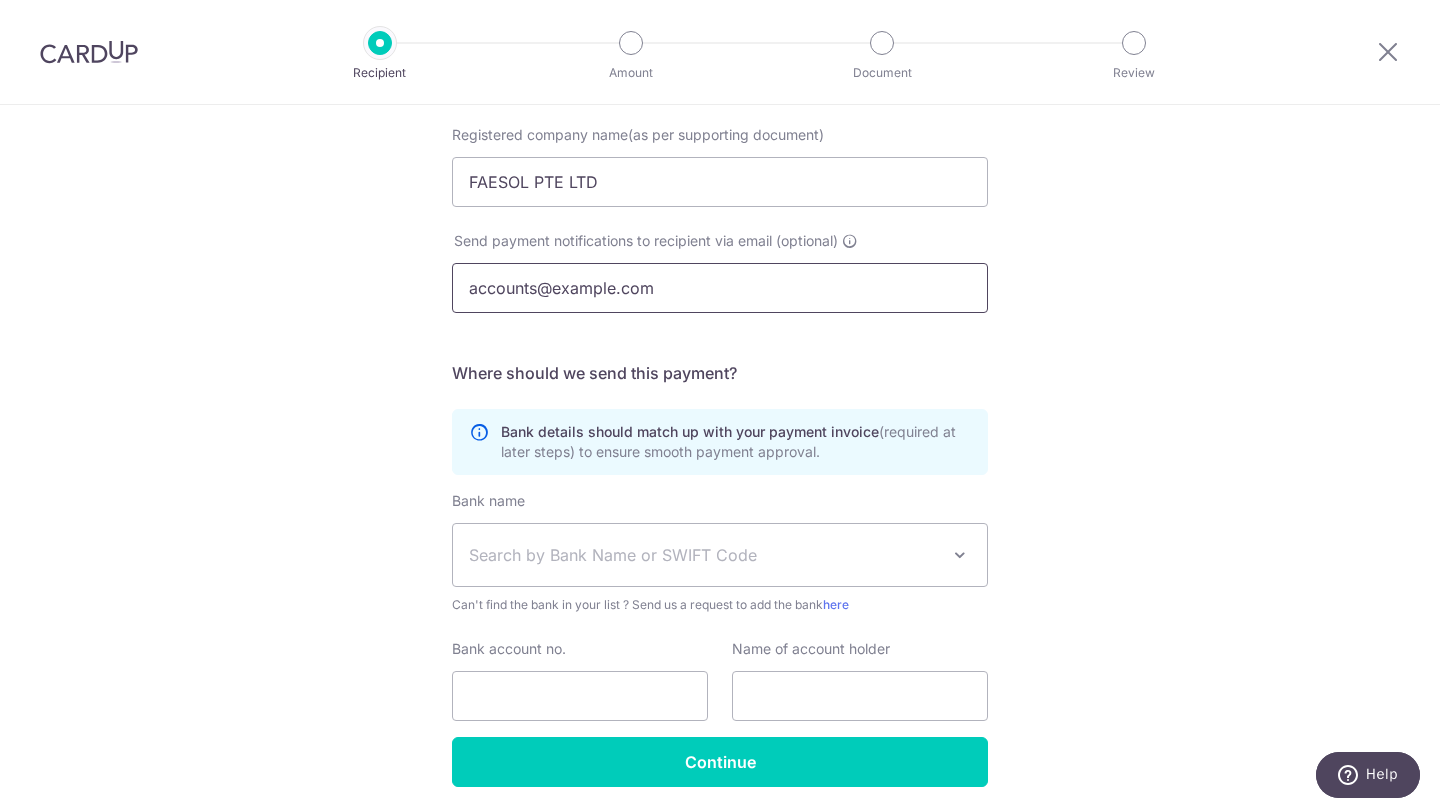 type on "accounts@example.com" 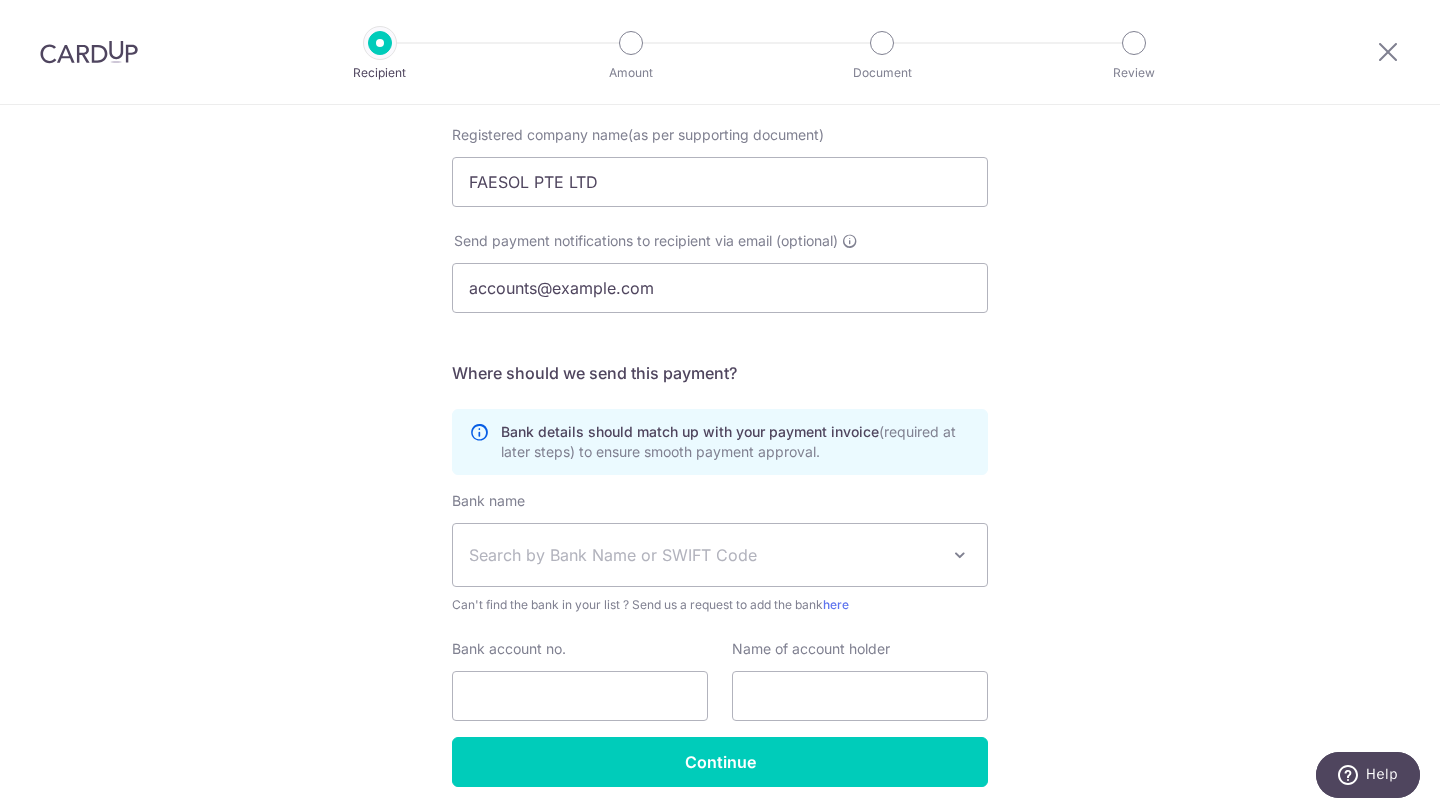 click on "Search by Bank Name or SWIFT Code" at bounding box center (704, 555) 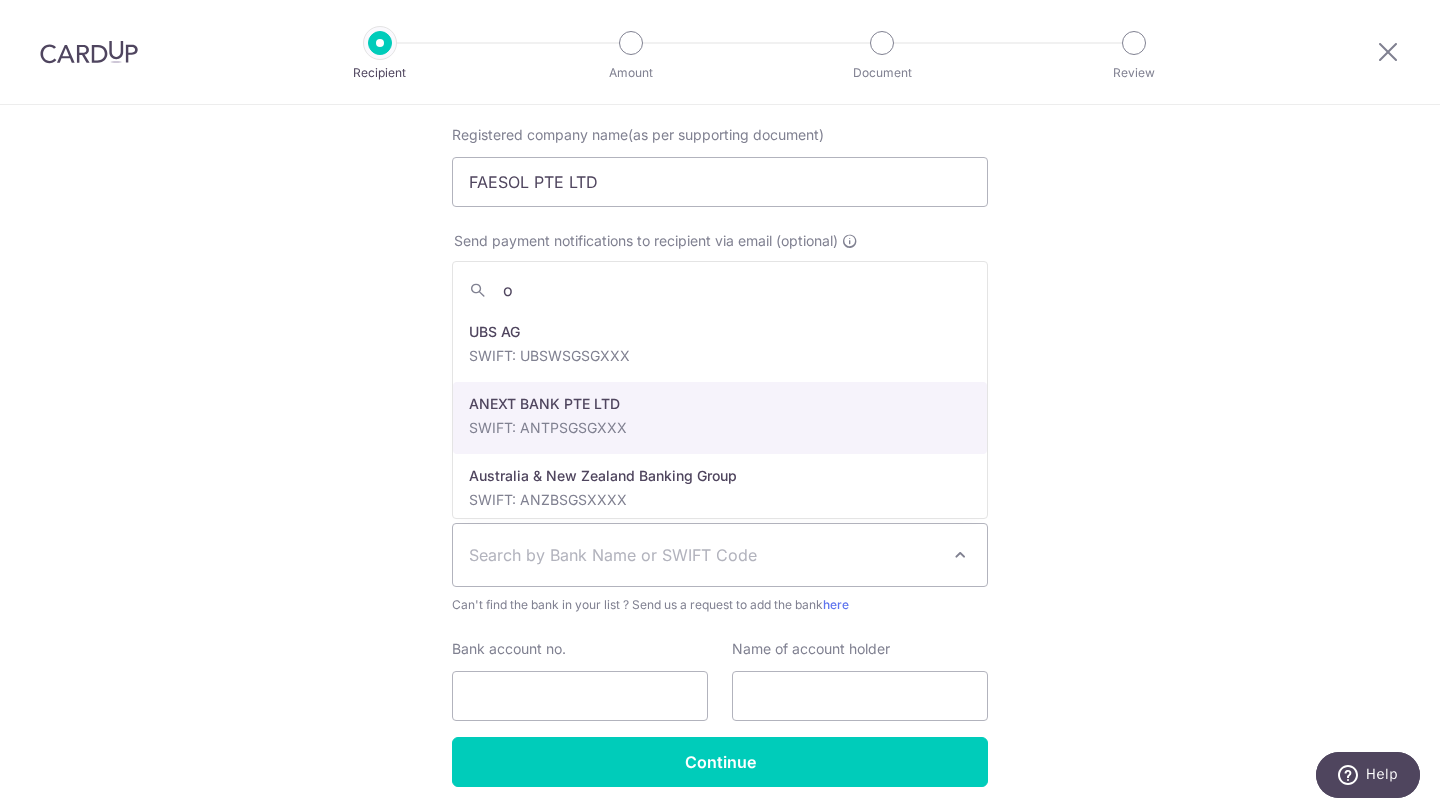 type on "oc" 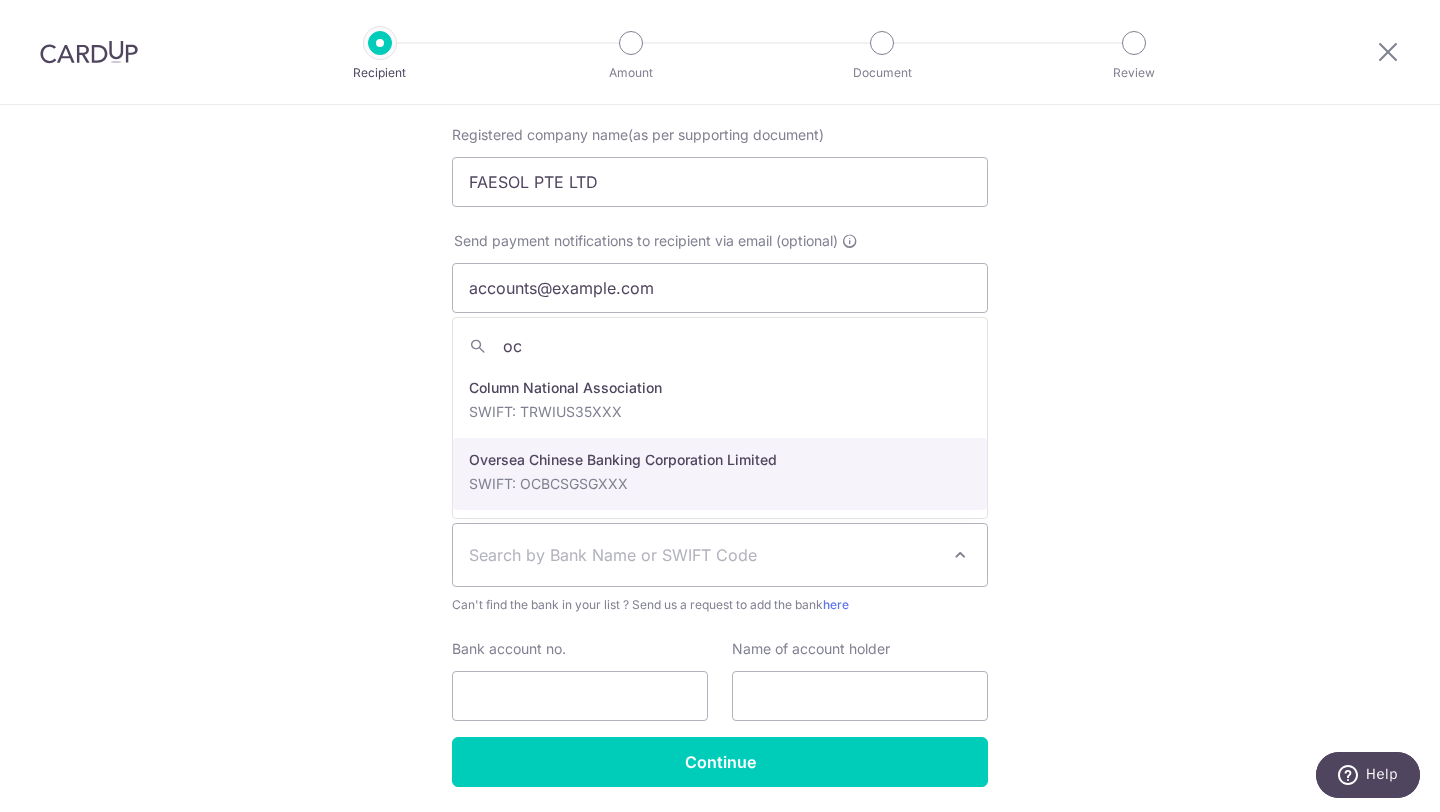 select on "12" 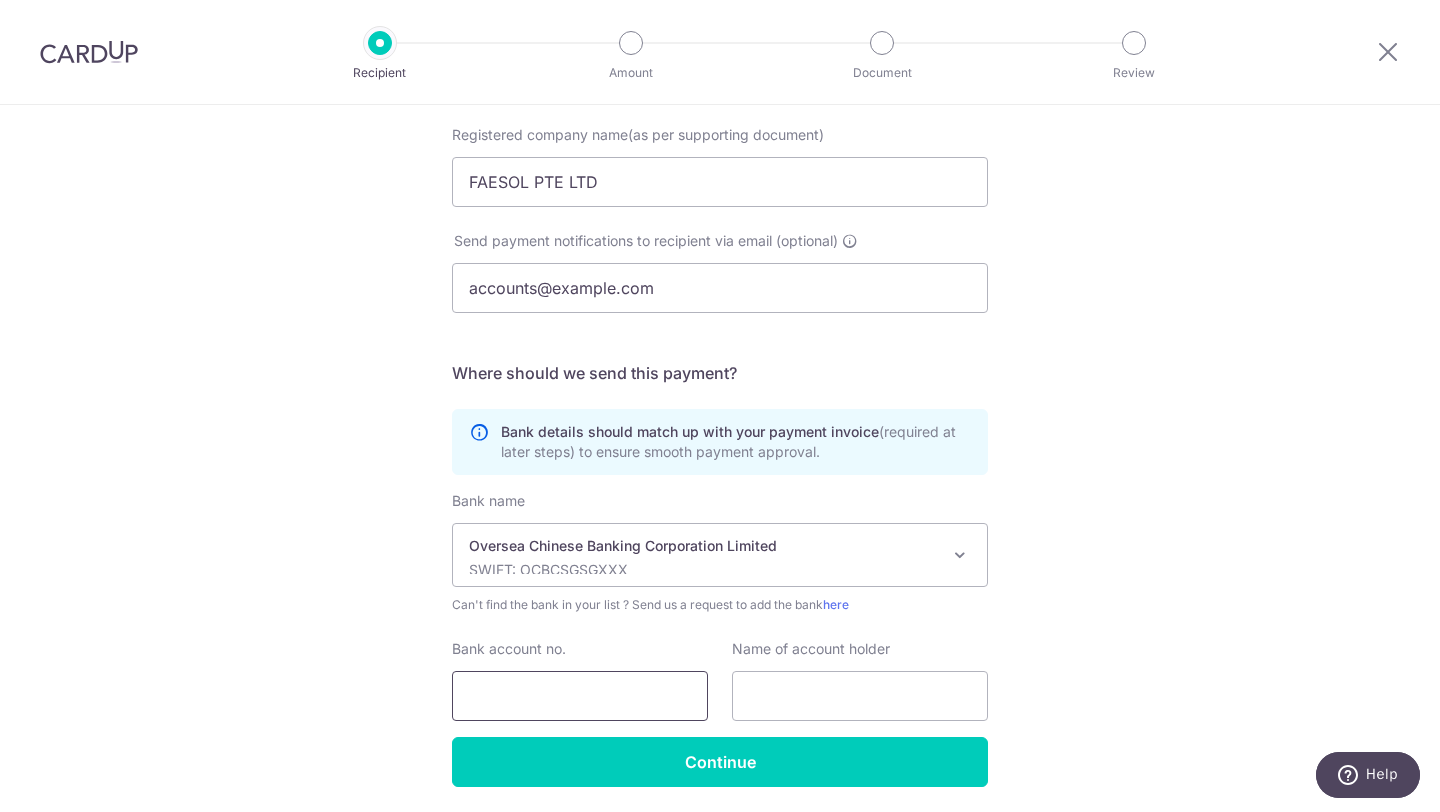 click on "Bank account no." at bounding box center (580, 696) 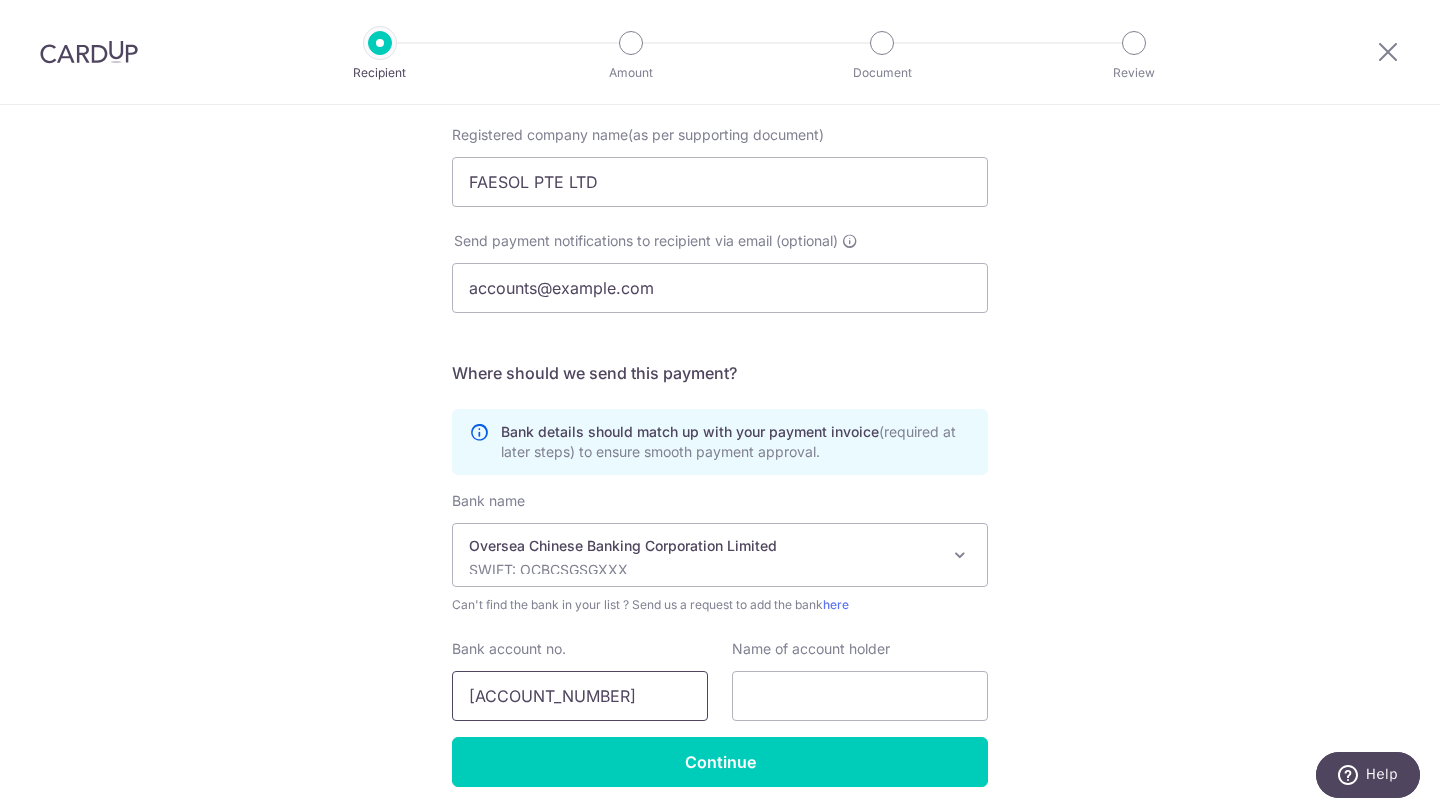 click on "552-785446-001" at bounding box center [580, 696] 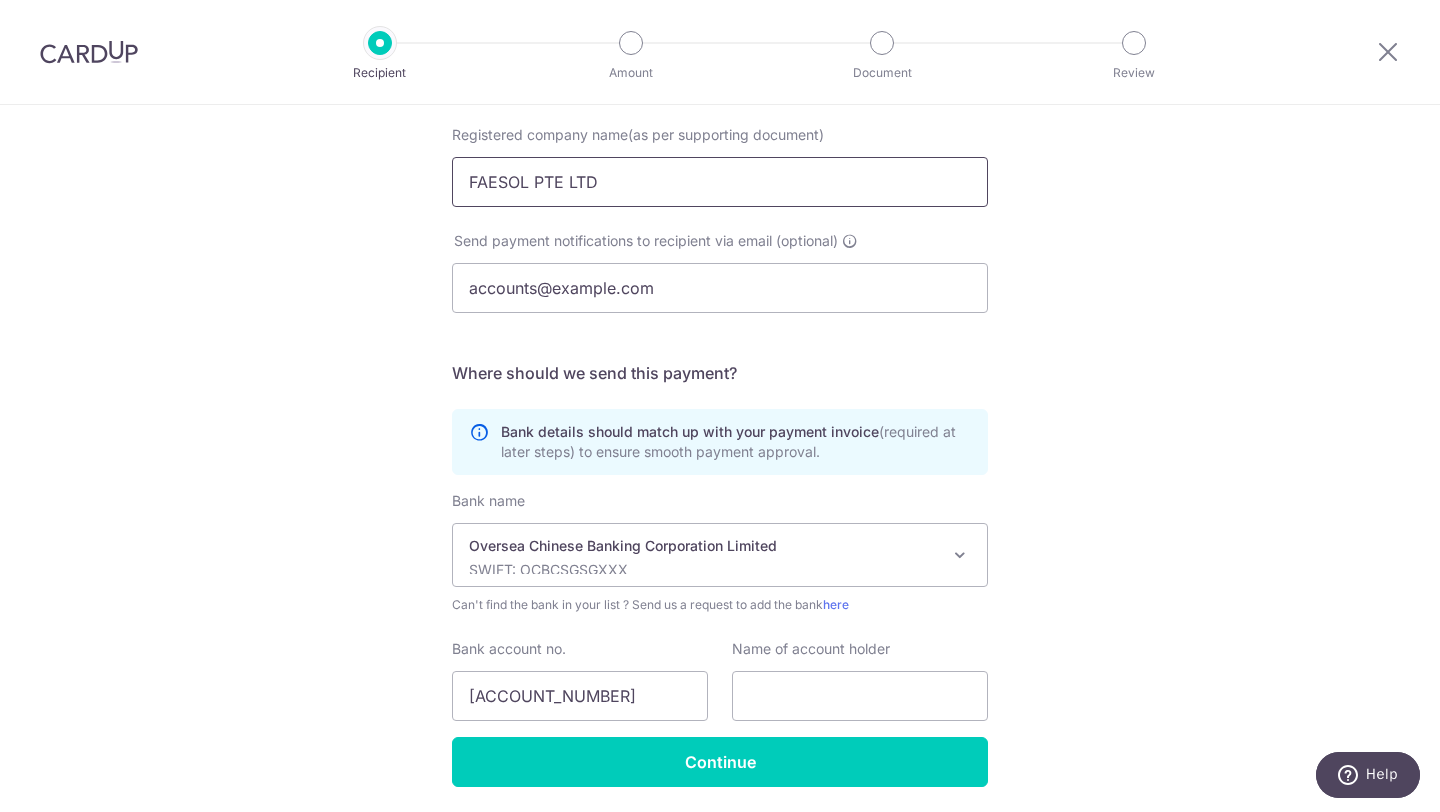 click on "FAESOL PTE LTD" at bounding box center [720, 182] 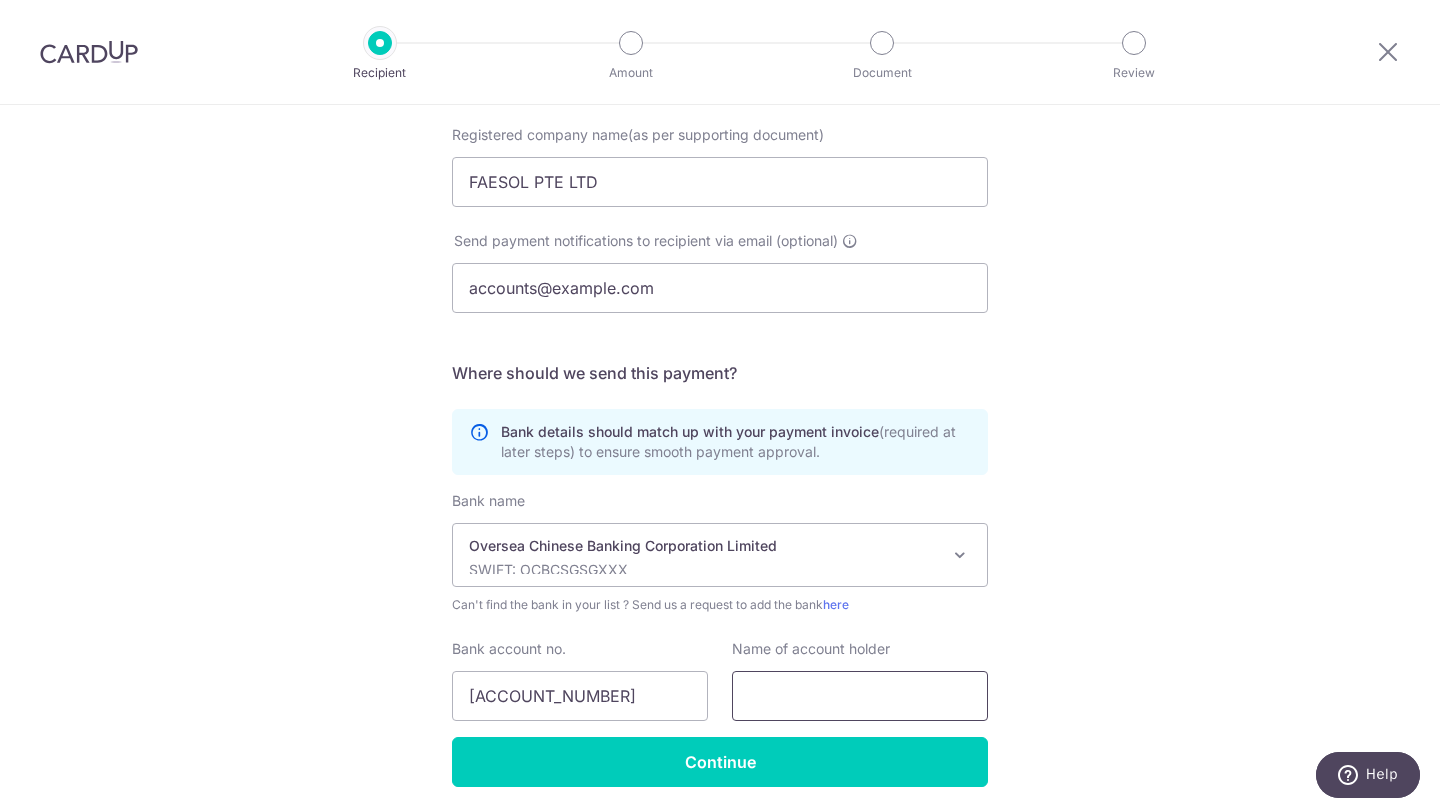 click at bounding box center (860, 696) 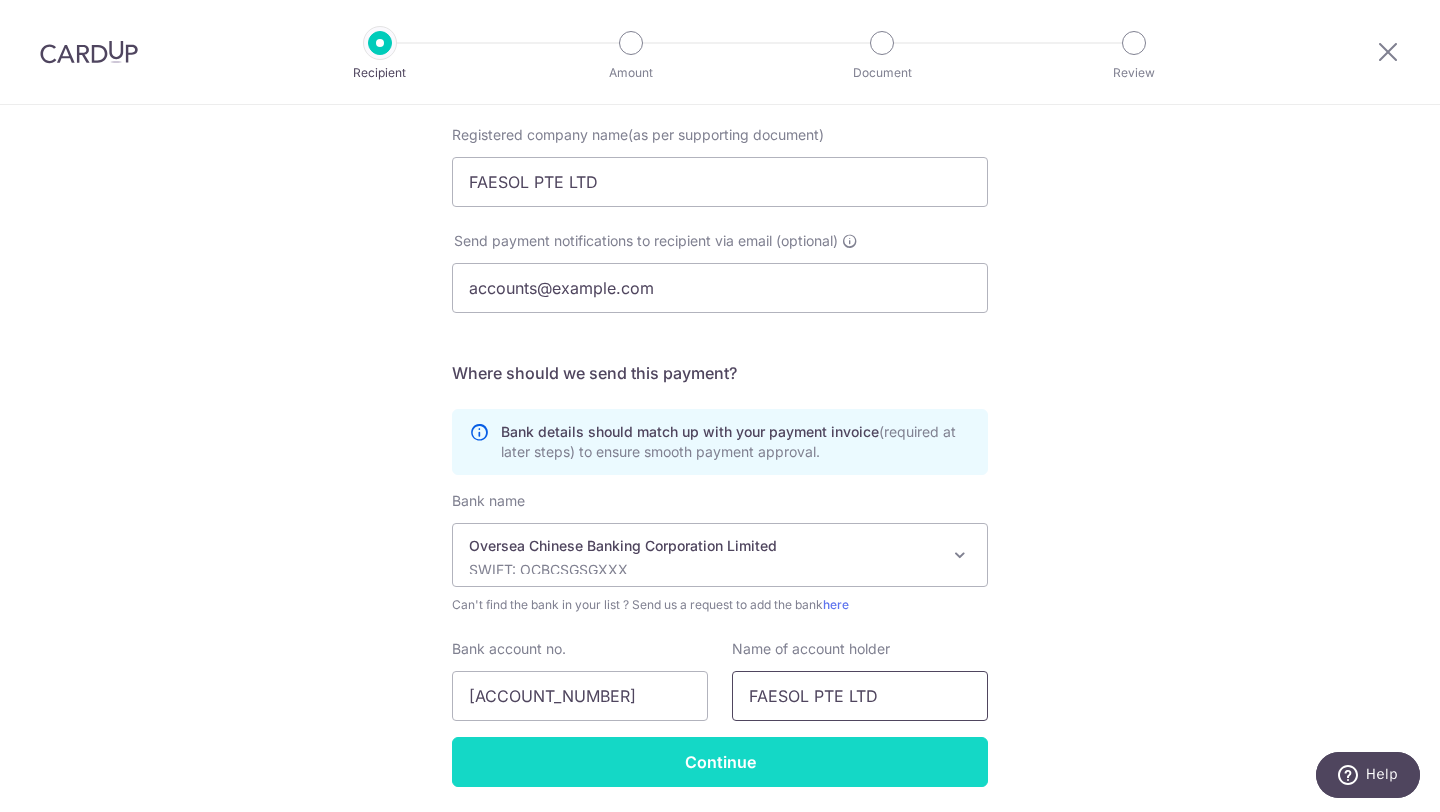 type on "FAESOL PTE LTD" 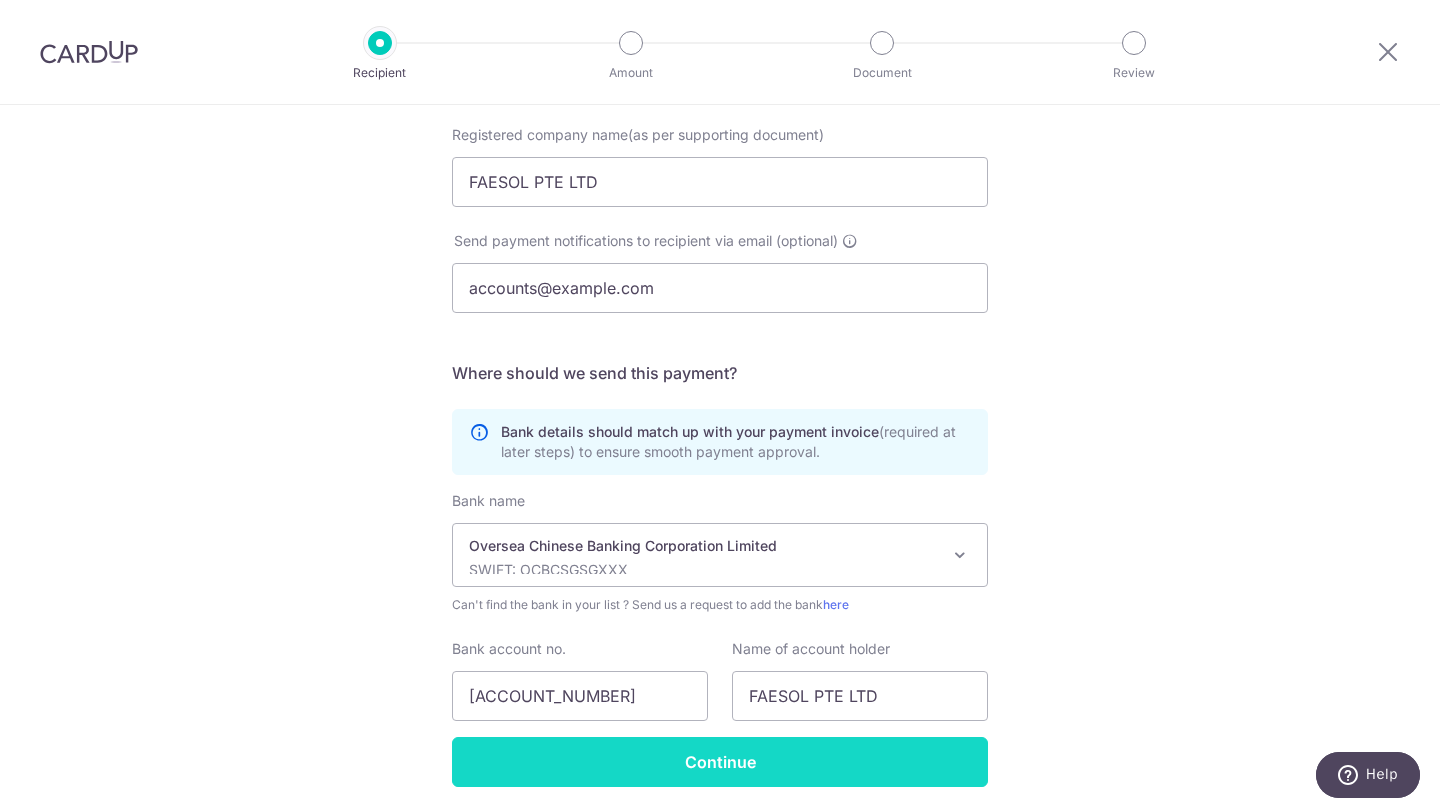 click on "Continue" at bounding box center [720, 762] 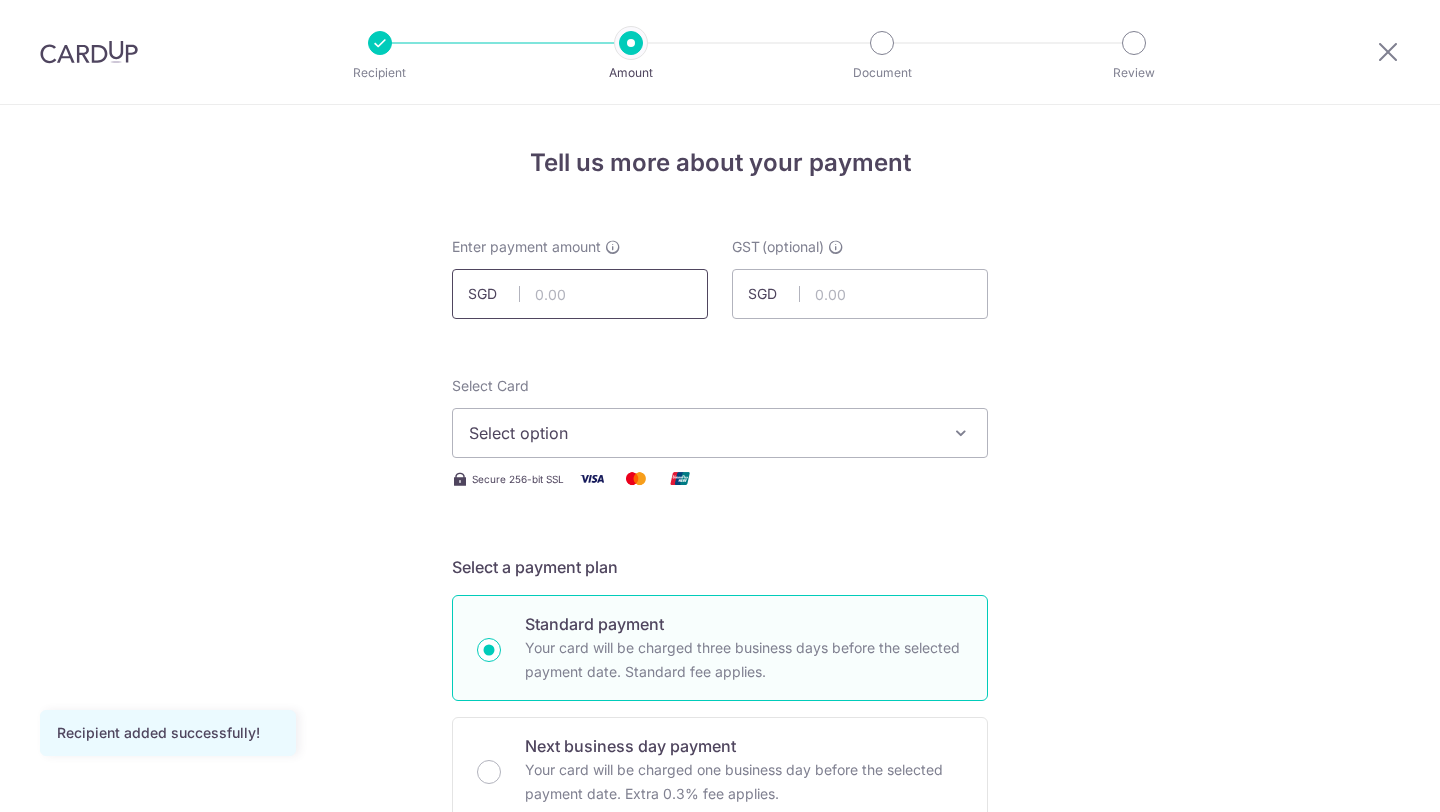 scroll, scrollTop: 0, scrollLeft: 0, axis: both 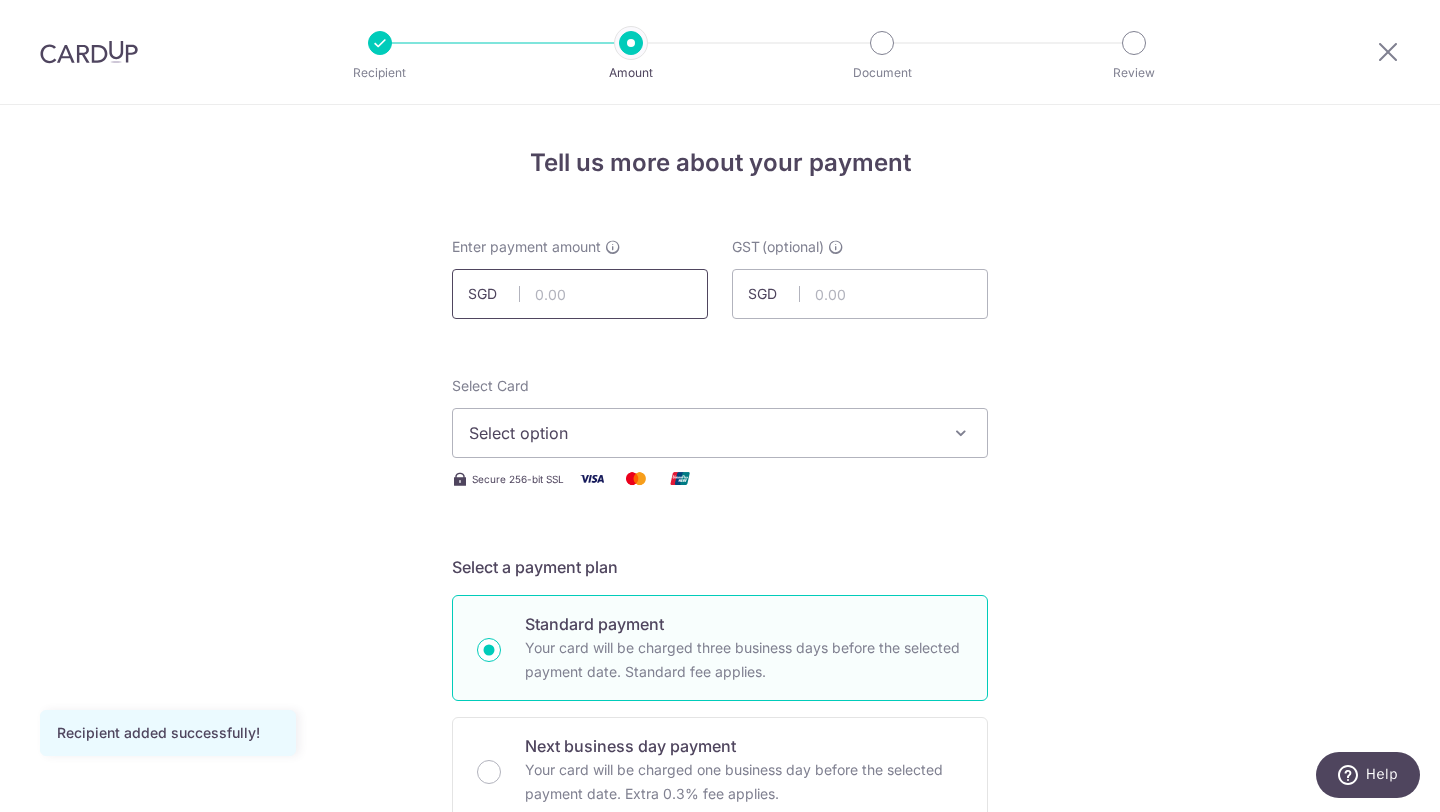 click at bounding box center (580, 294) 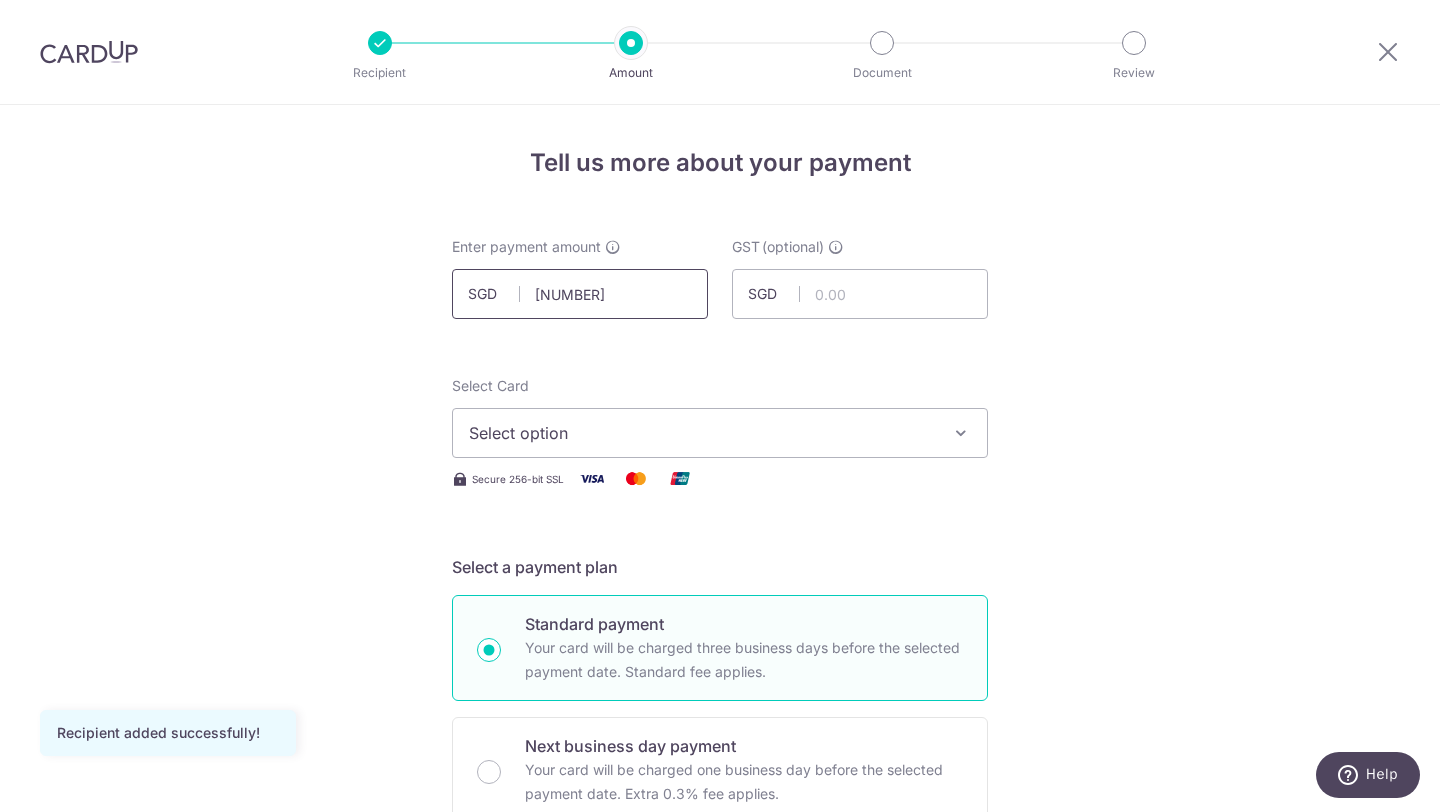 type on "[NUMBER]" 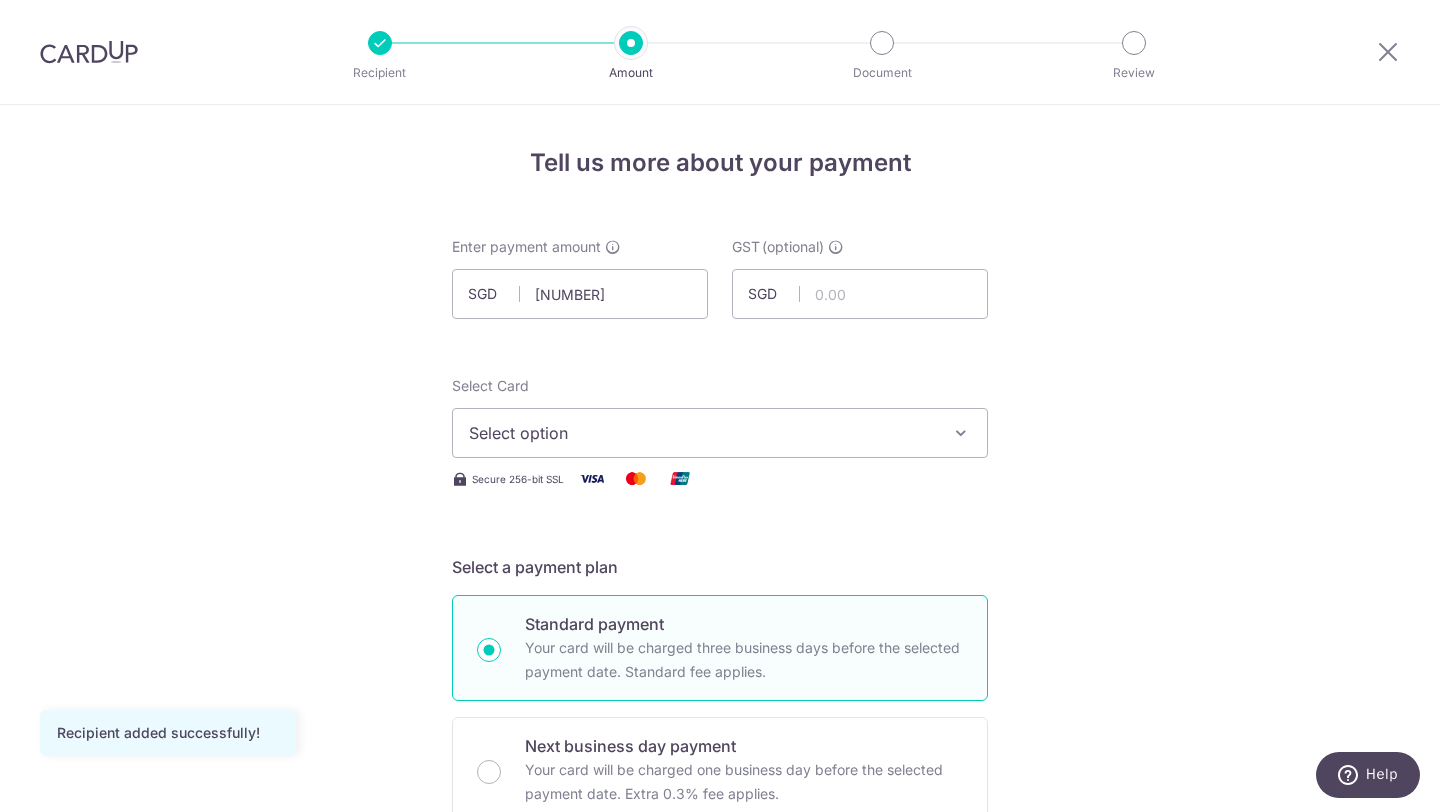 click on "Tell us more about your payment
Enter payment amount
SGD
[AMOUNT]
[AMOUNT]
GST
(optional)
SGD
Recipient added successfully!
Select Card
Select option
Add credit card
Your Cards
**** 7550
**** 4073
Secure 256-bit SSL" at bounding box center [720, 1076] 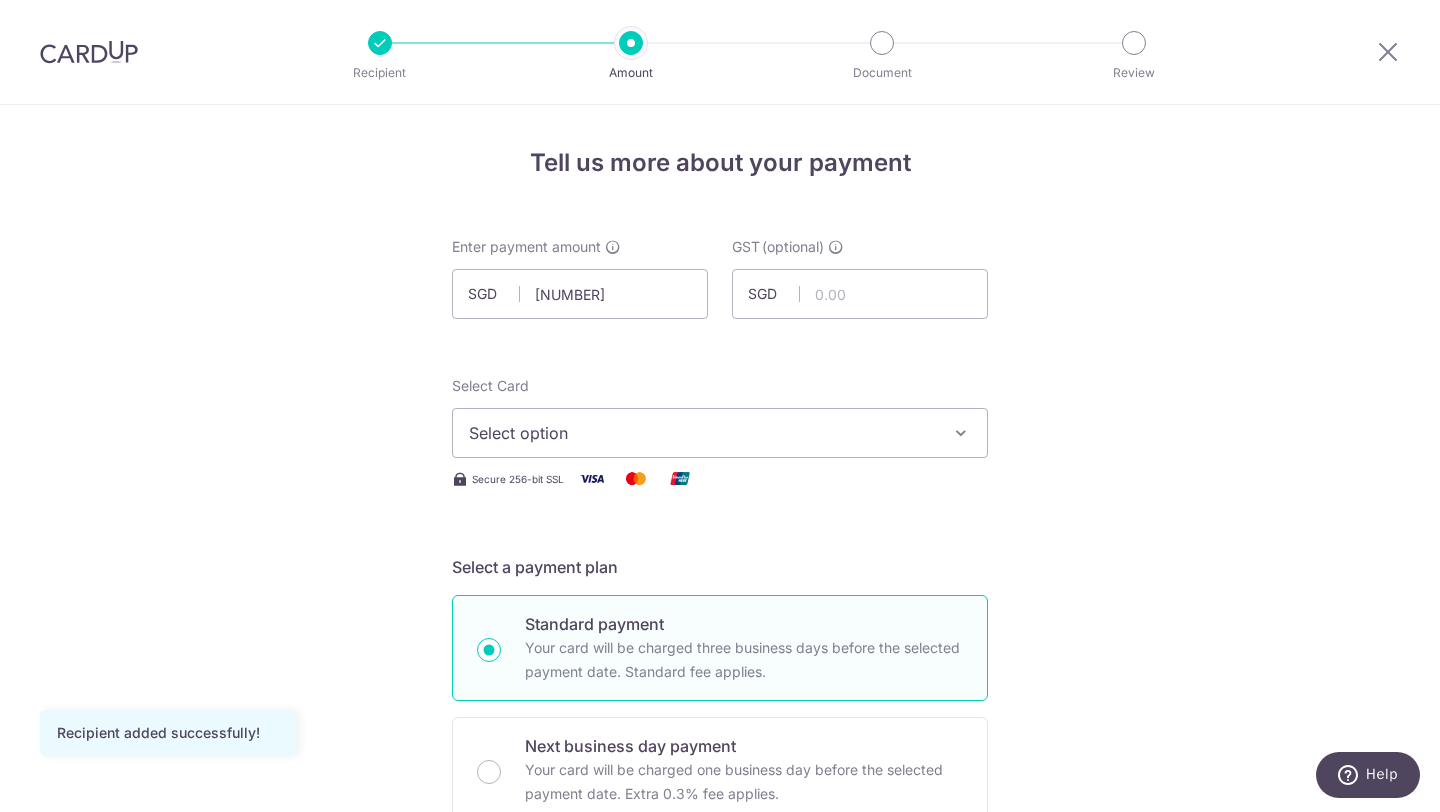 click on "Select option" at bounding box center [702, 433] 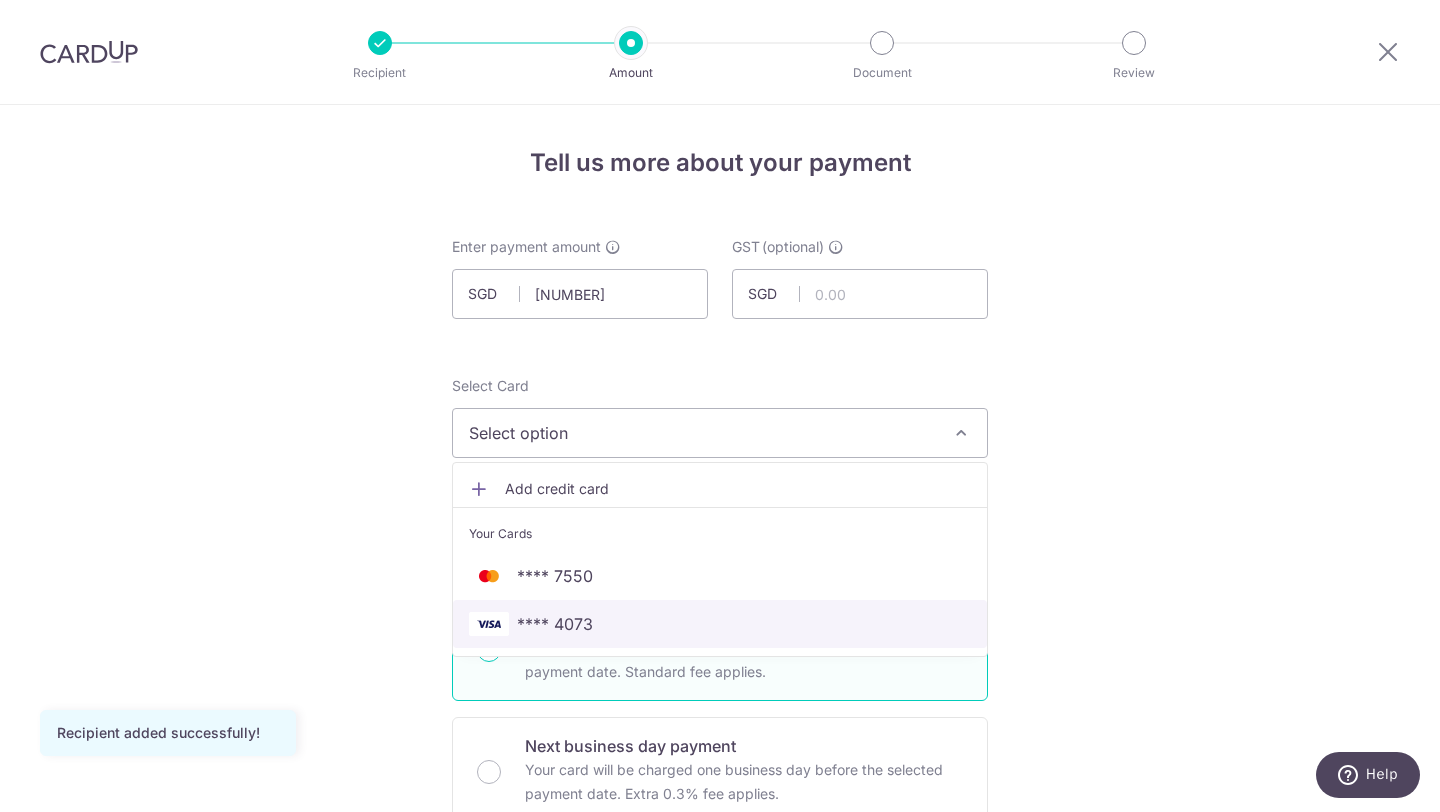 click on "**** 4073" at bounding box center [720, 624] 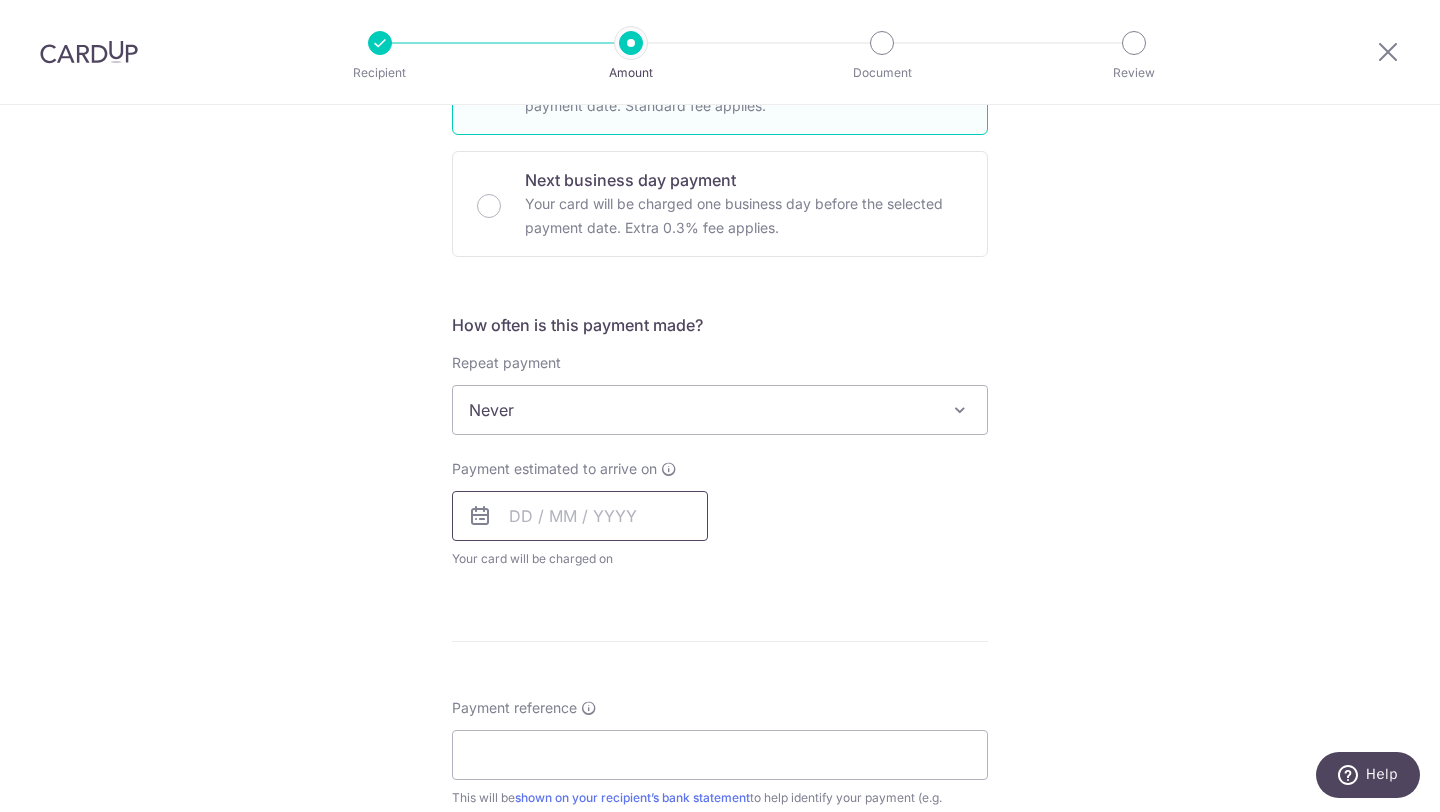 scroll, scrollTop: 574, scrollLeft: 0, axis: vertical 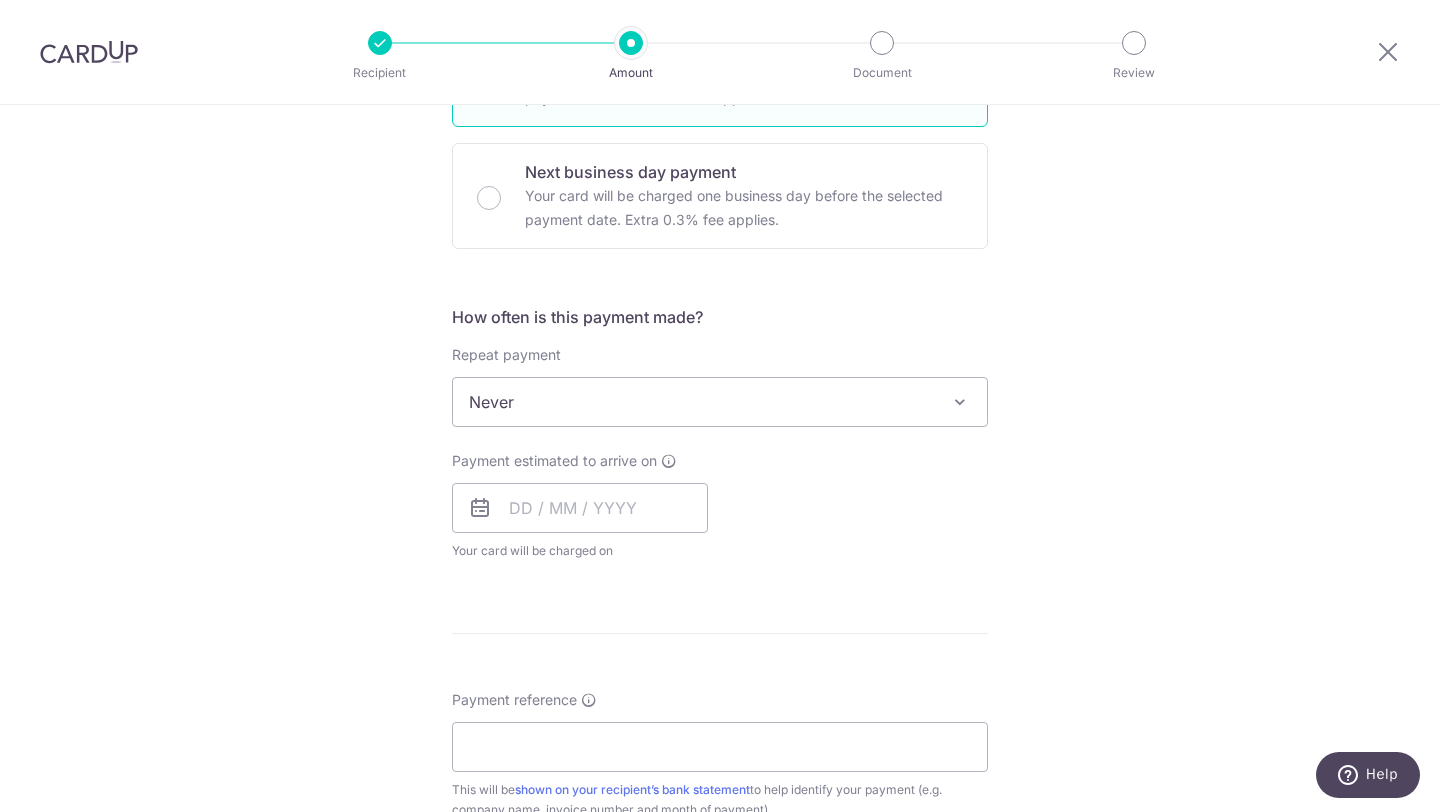 click on "How often is this payment made?
Repeat payment
Never
Every week
Every month
Every quarter
Every half a year Never
To set up monthly income tax payments on CardUp, please ensure the following:     Keep GIRO active   First payment through GIRO   Limit of 11 months scheduling   Upload Notice of Assessment    For more details, refer to this guide:  CardUp Help - Monthly Income Tax Payments
Payment estimated to arrive on
Your card will be charged on   for the first payment
* If your payment is funded by 9:00am SGT on Tuesday 12/08/2025
12/08/2025
No. of Payments" at bounding box center (720, 441) 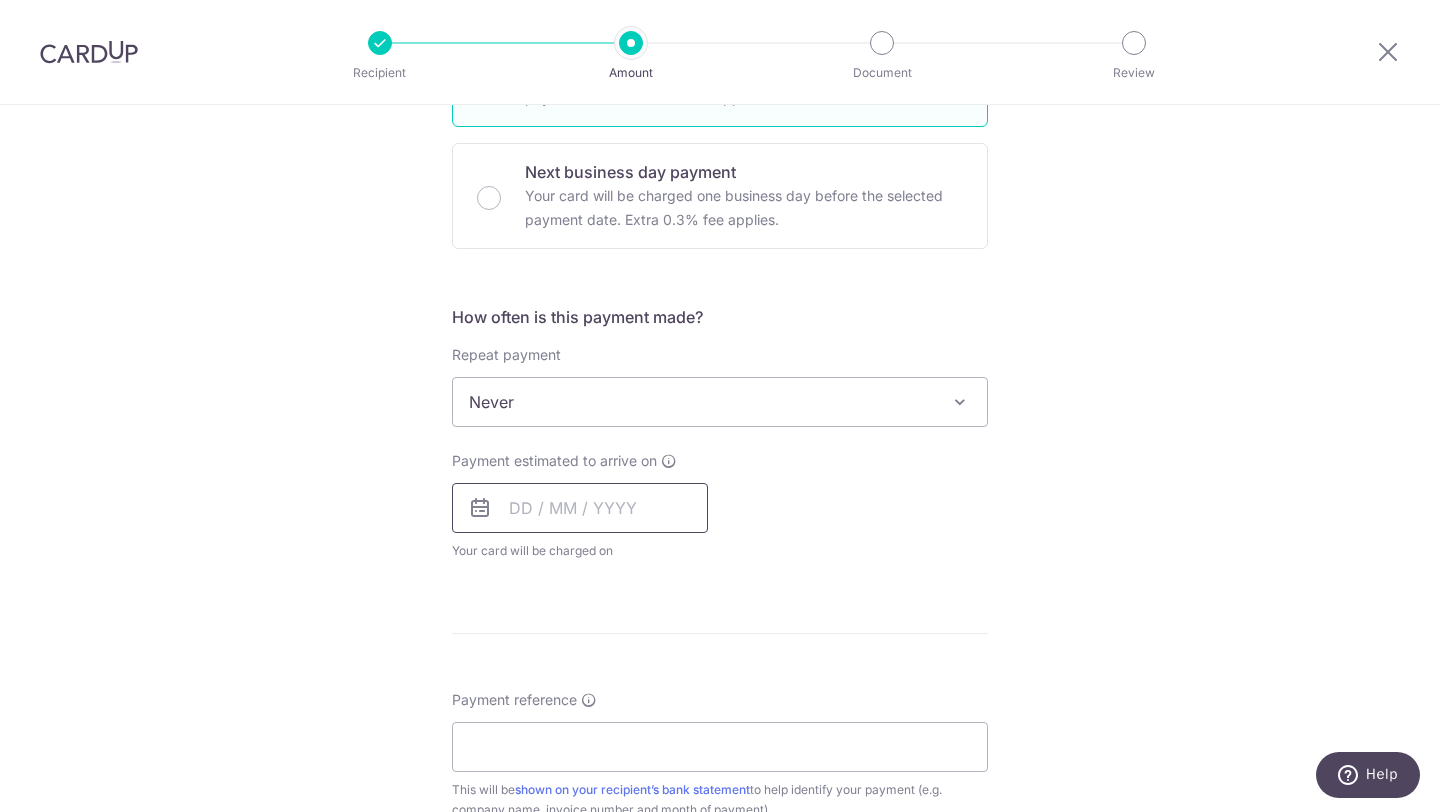 click at bounding box center [580, 508] 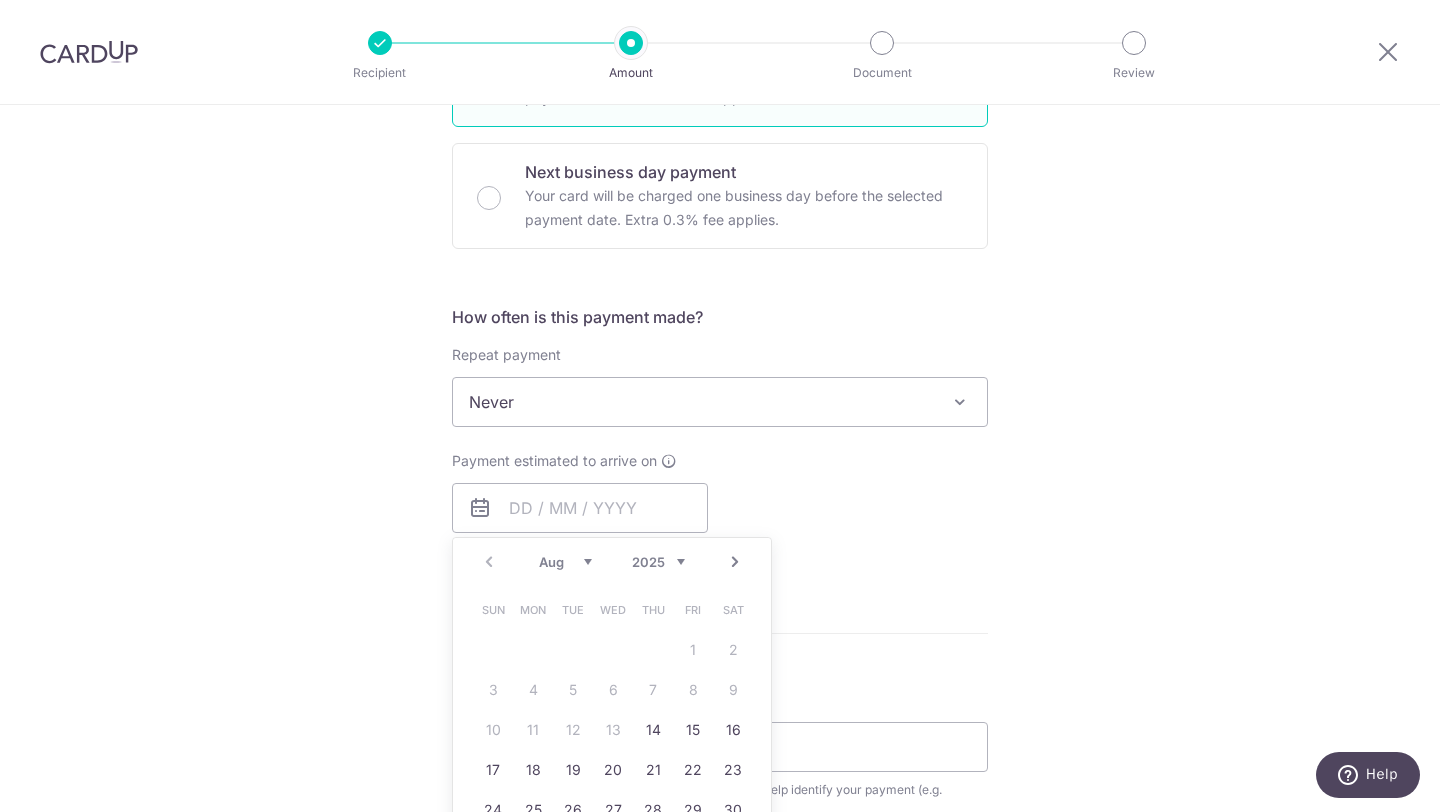 click on "14" at bounding box center [653, 730] 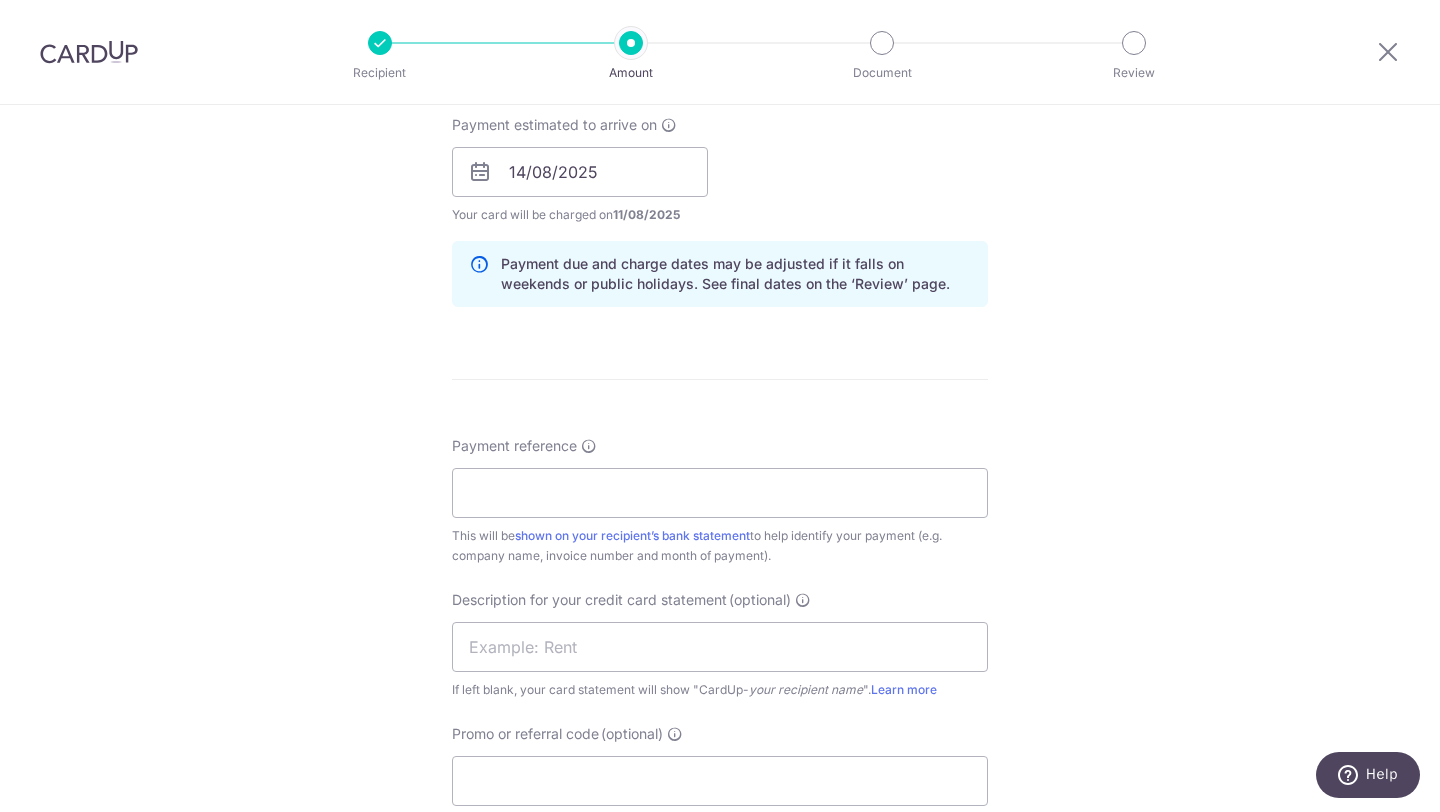 scroll, scrollTop: 916, scrollLeft: 0, axis: vertical 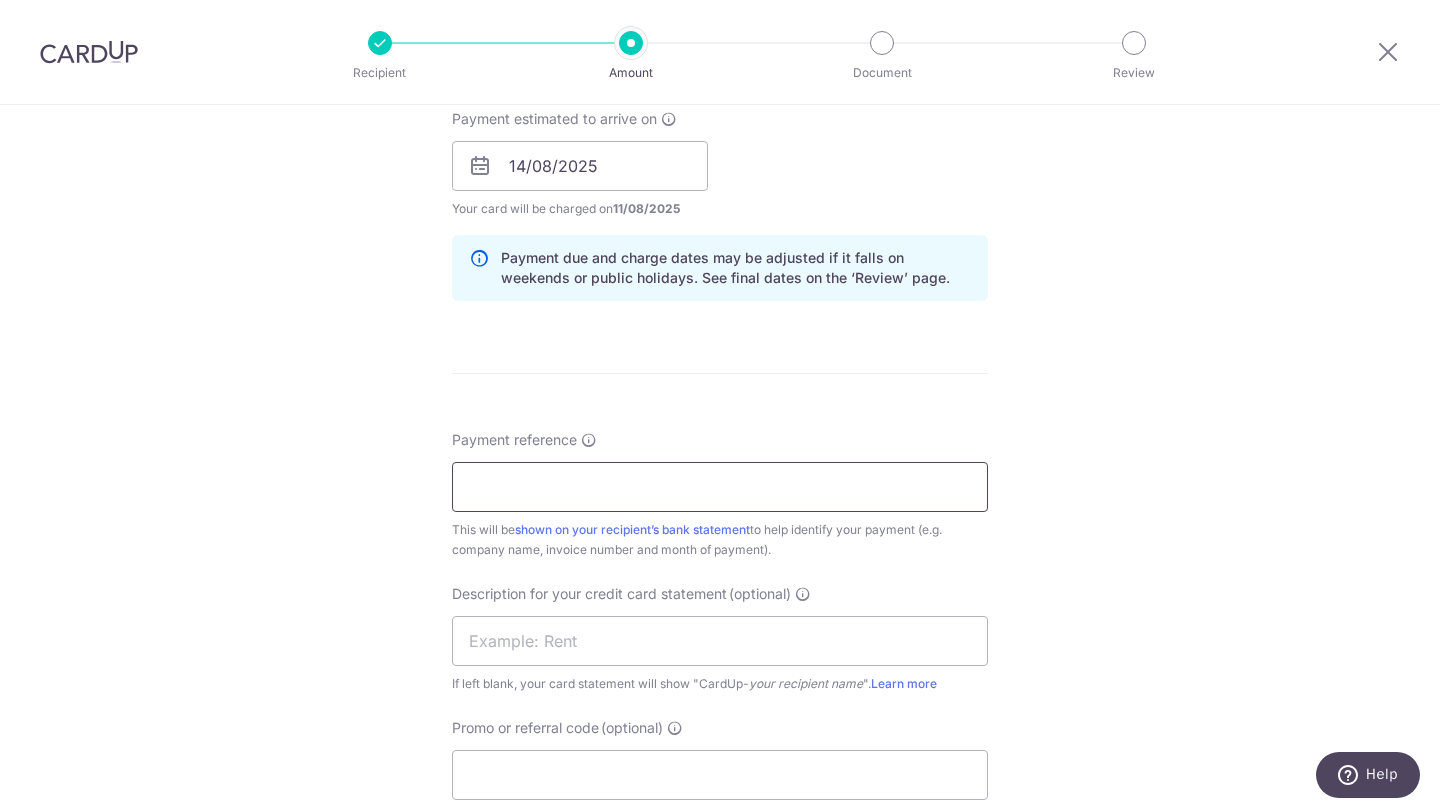 click on "Payment reference" at bounding box center (720, 487) 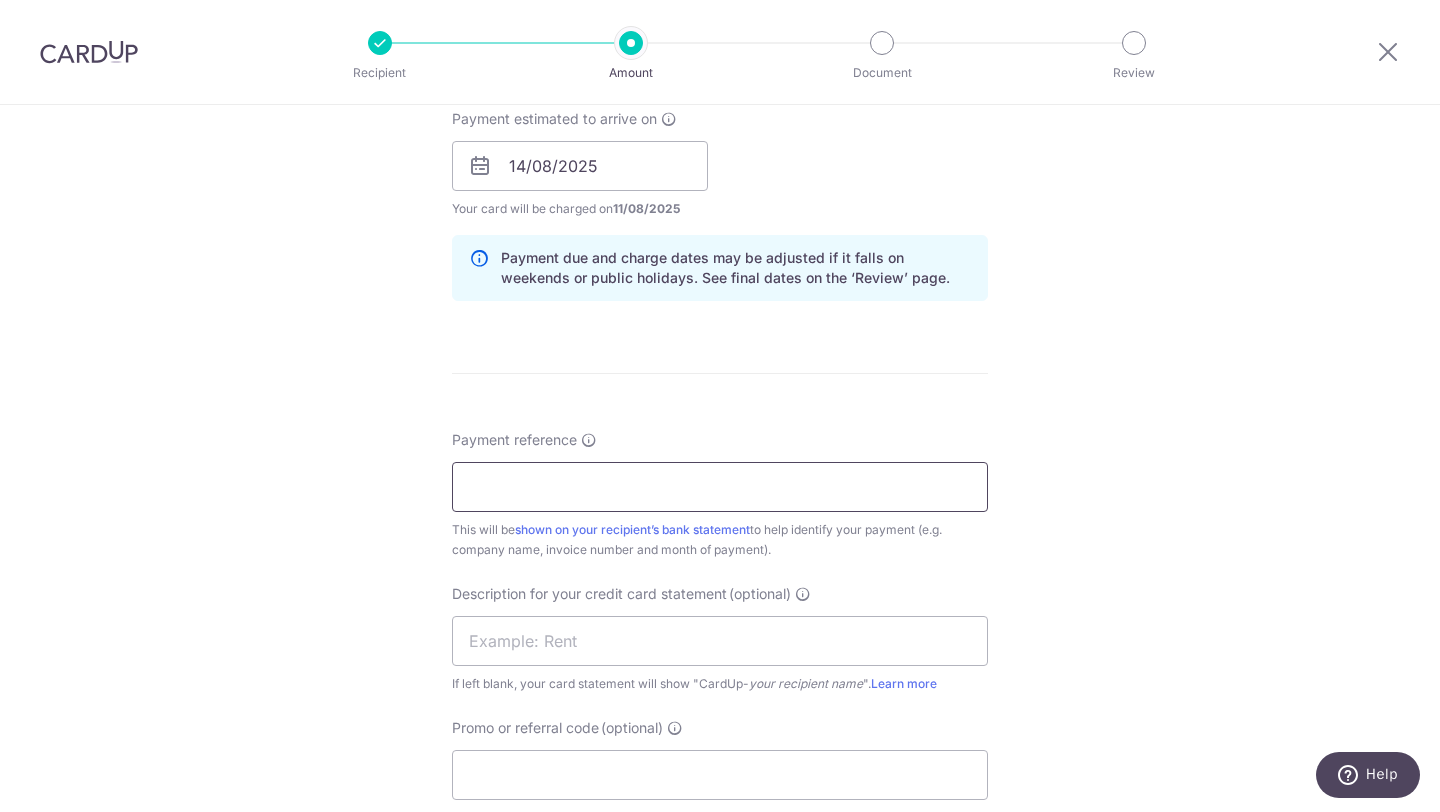 paste on "[PHONE]" 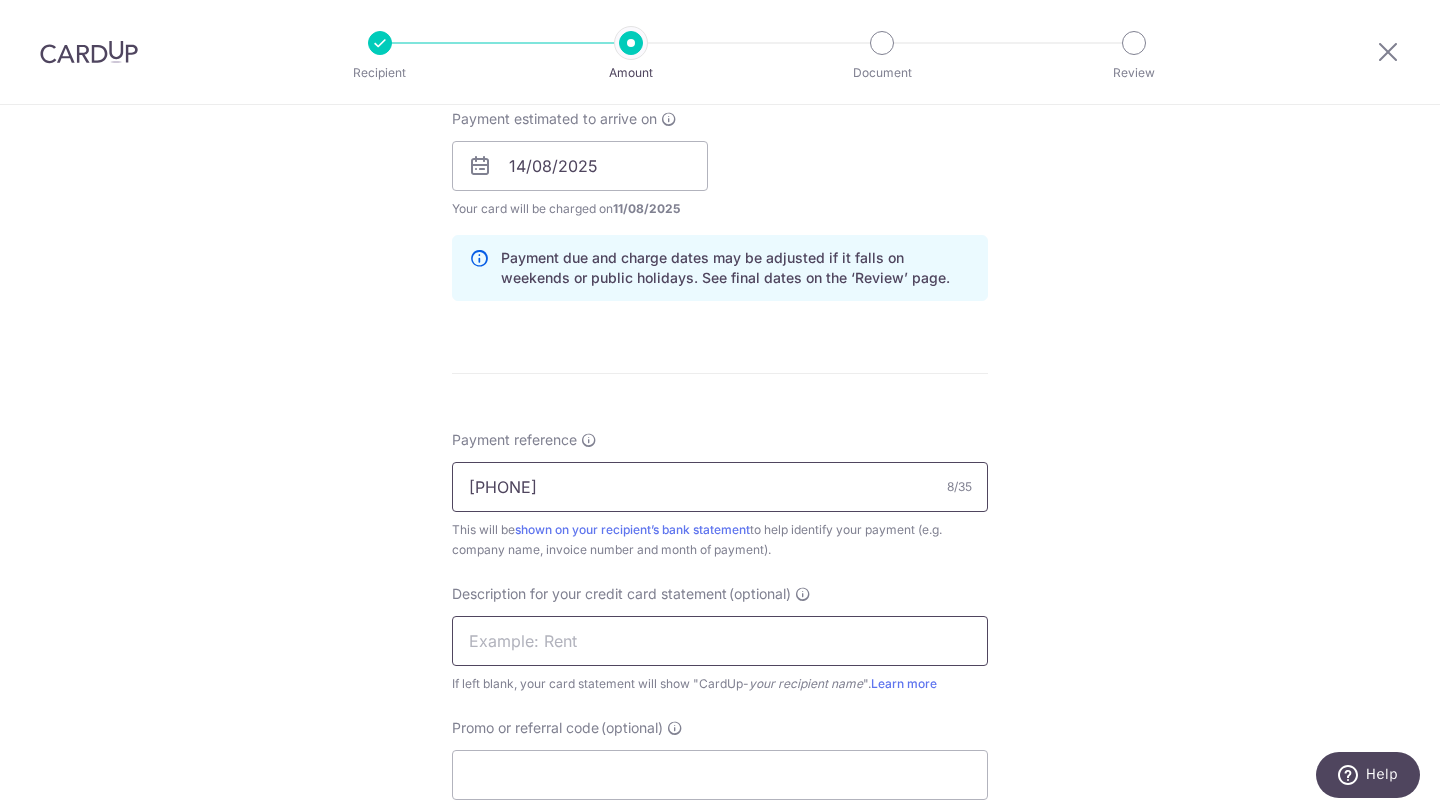 type on "[PHONE]" 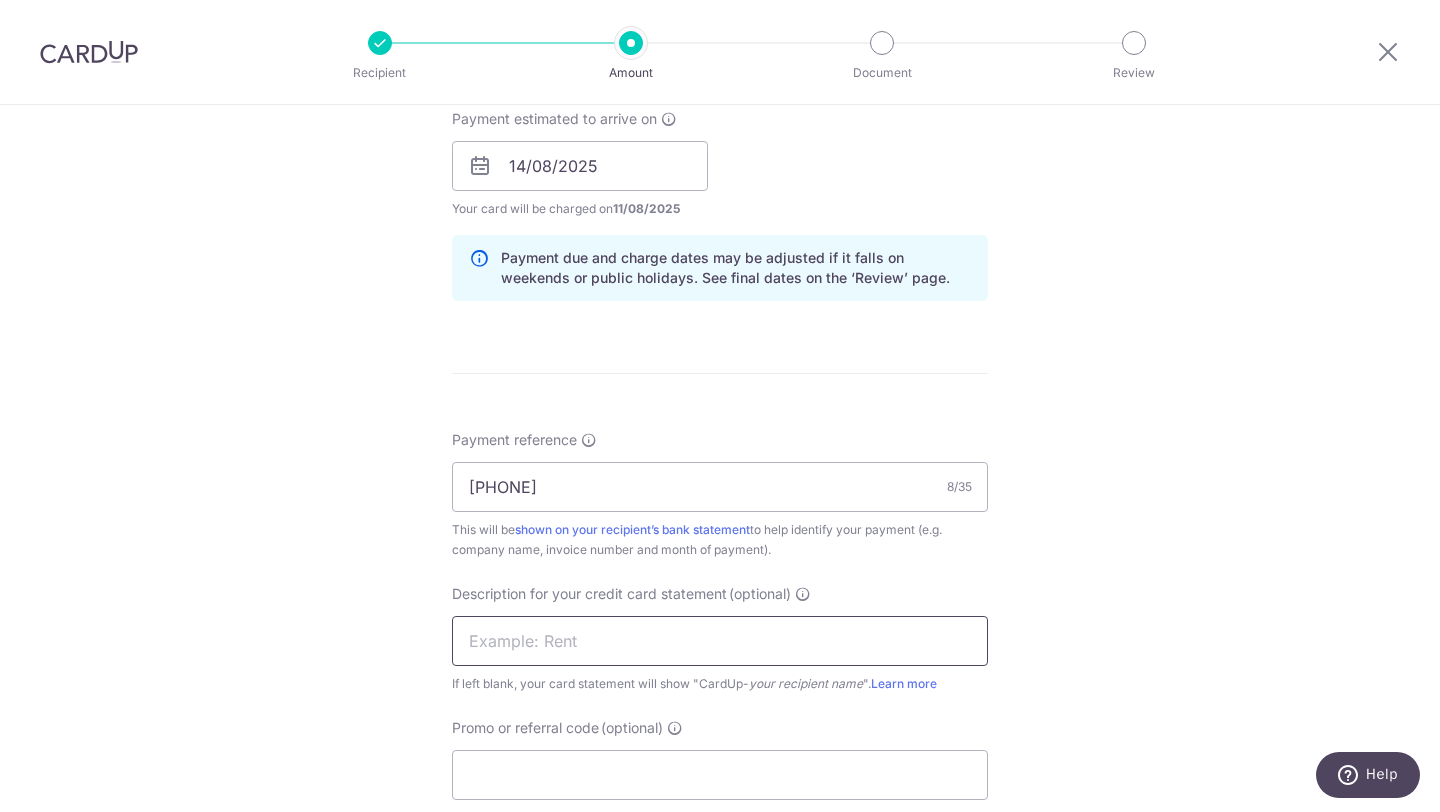 click at bounding box center [720, 641] 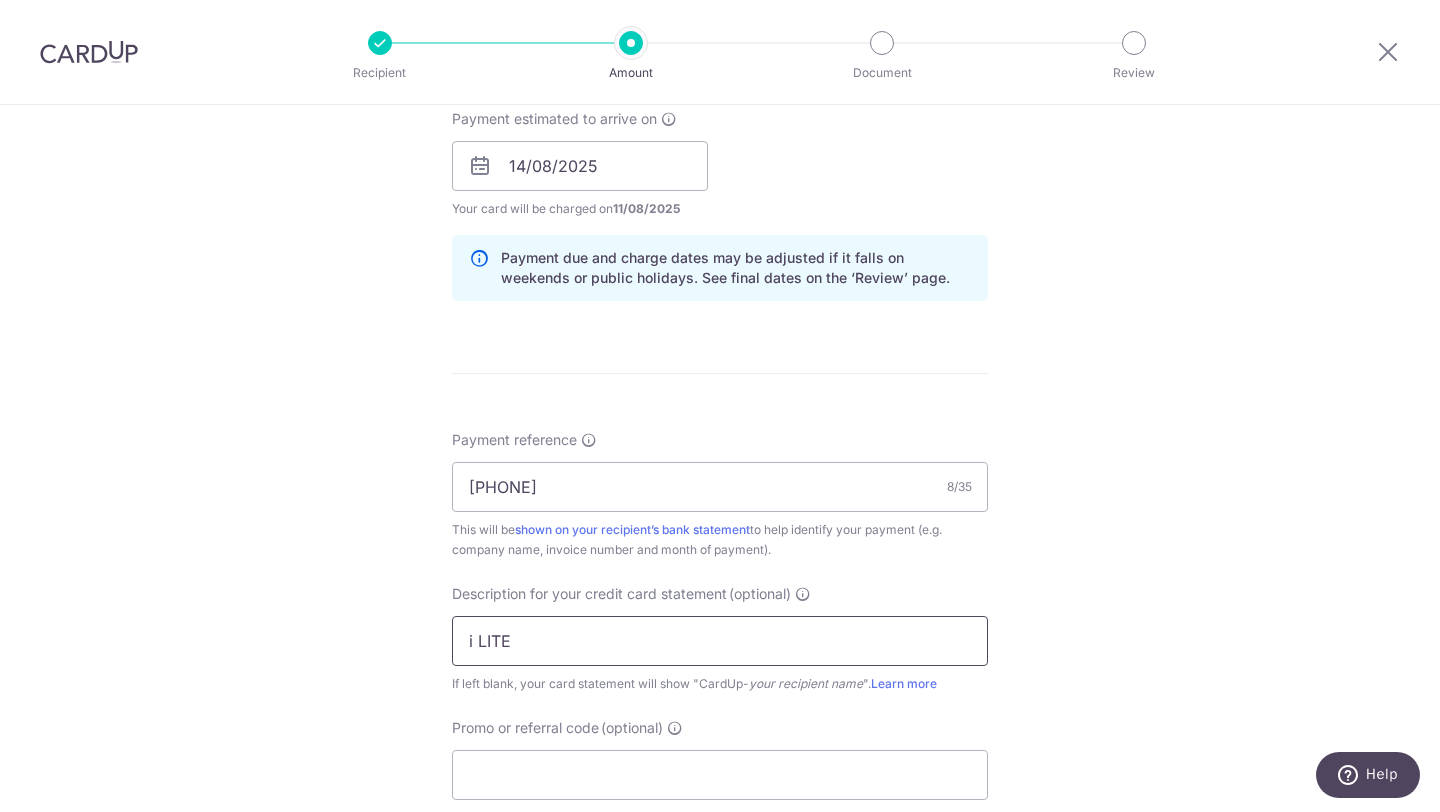 type on "i LITE" 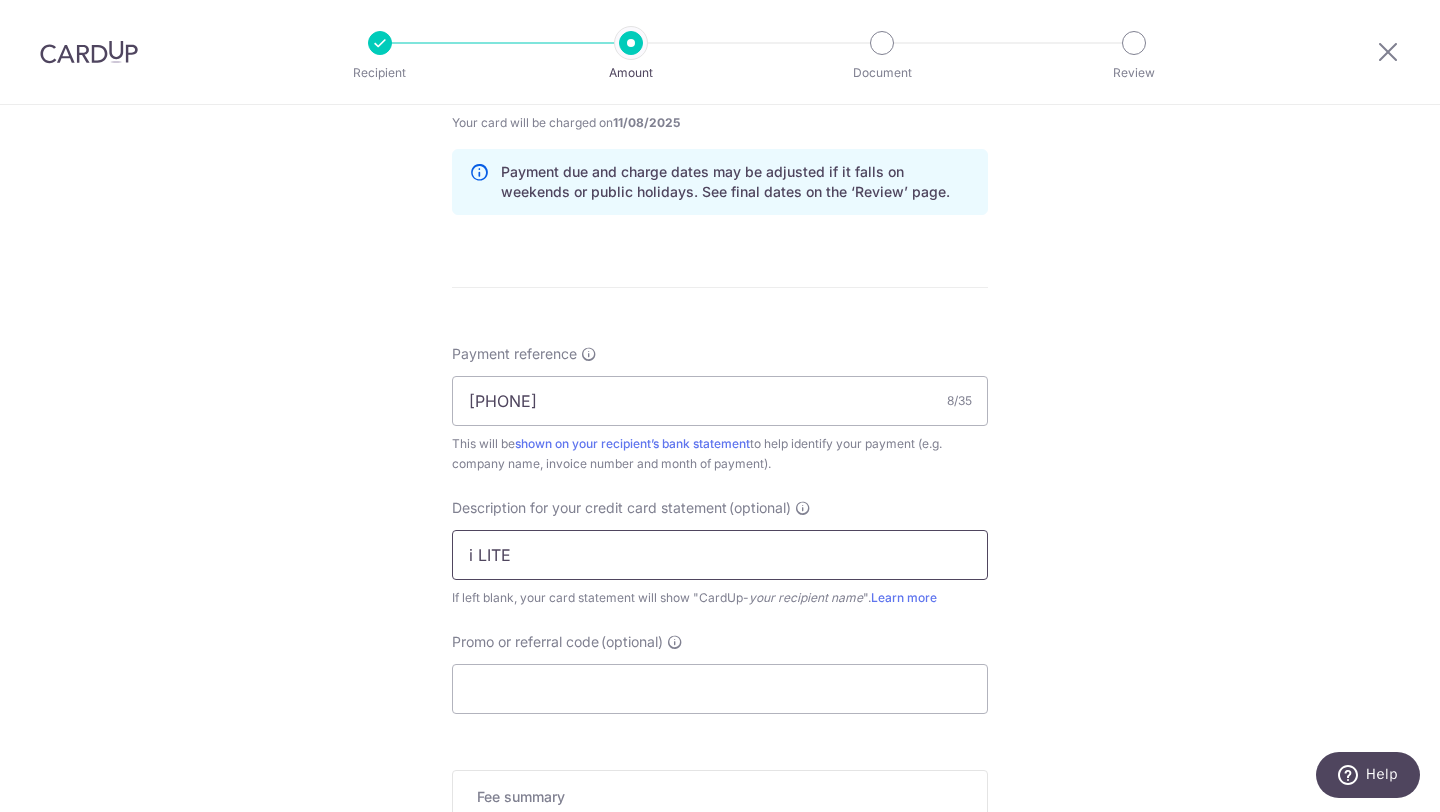 scroll, scrollTop: 1096, scrollLeft: 0, axis: vertical 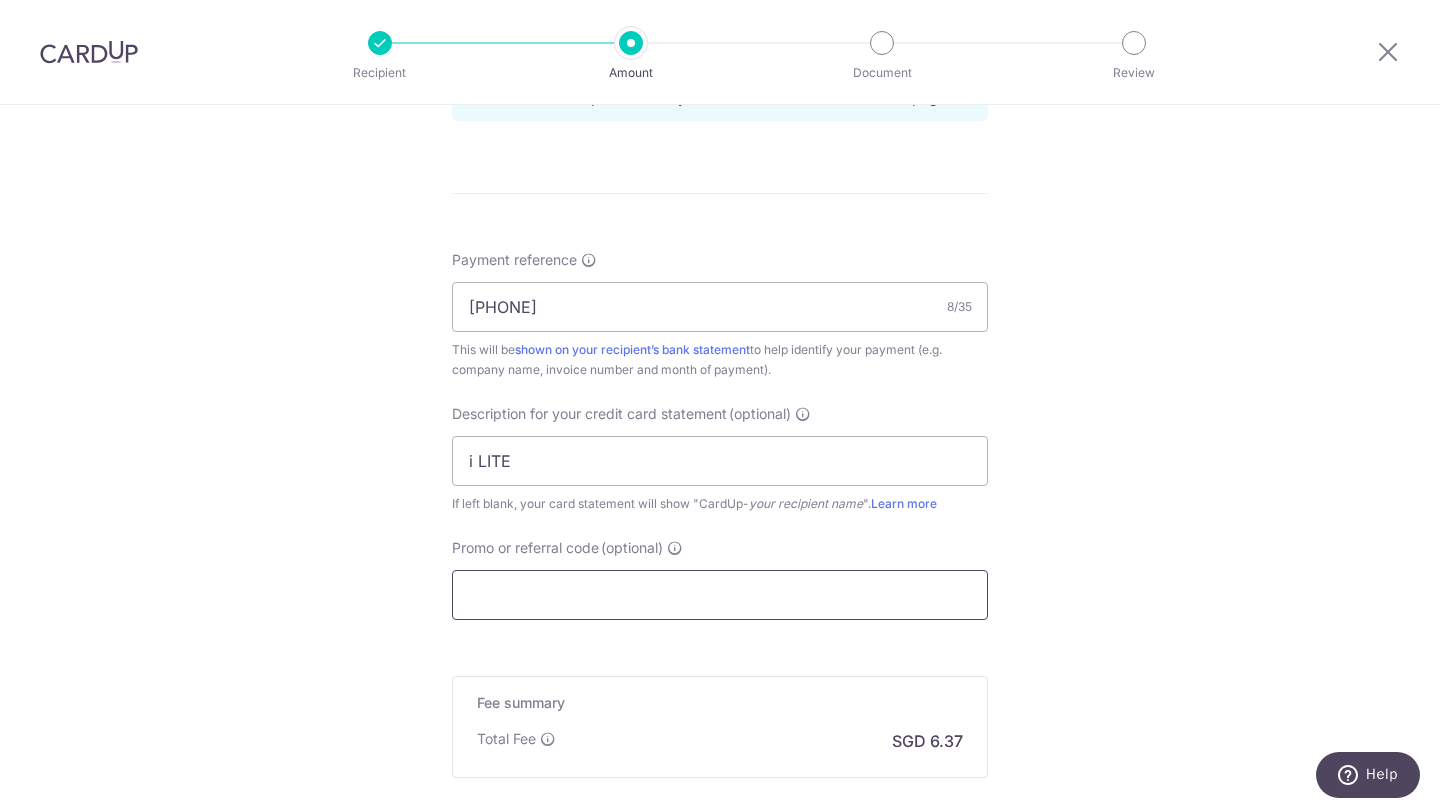 click on "Promo or referral code
(optional)" at bounding box center [720, 595] 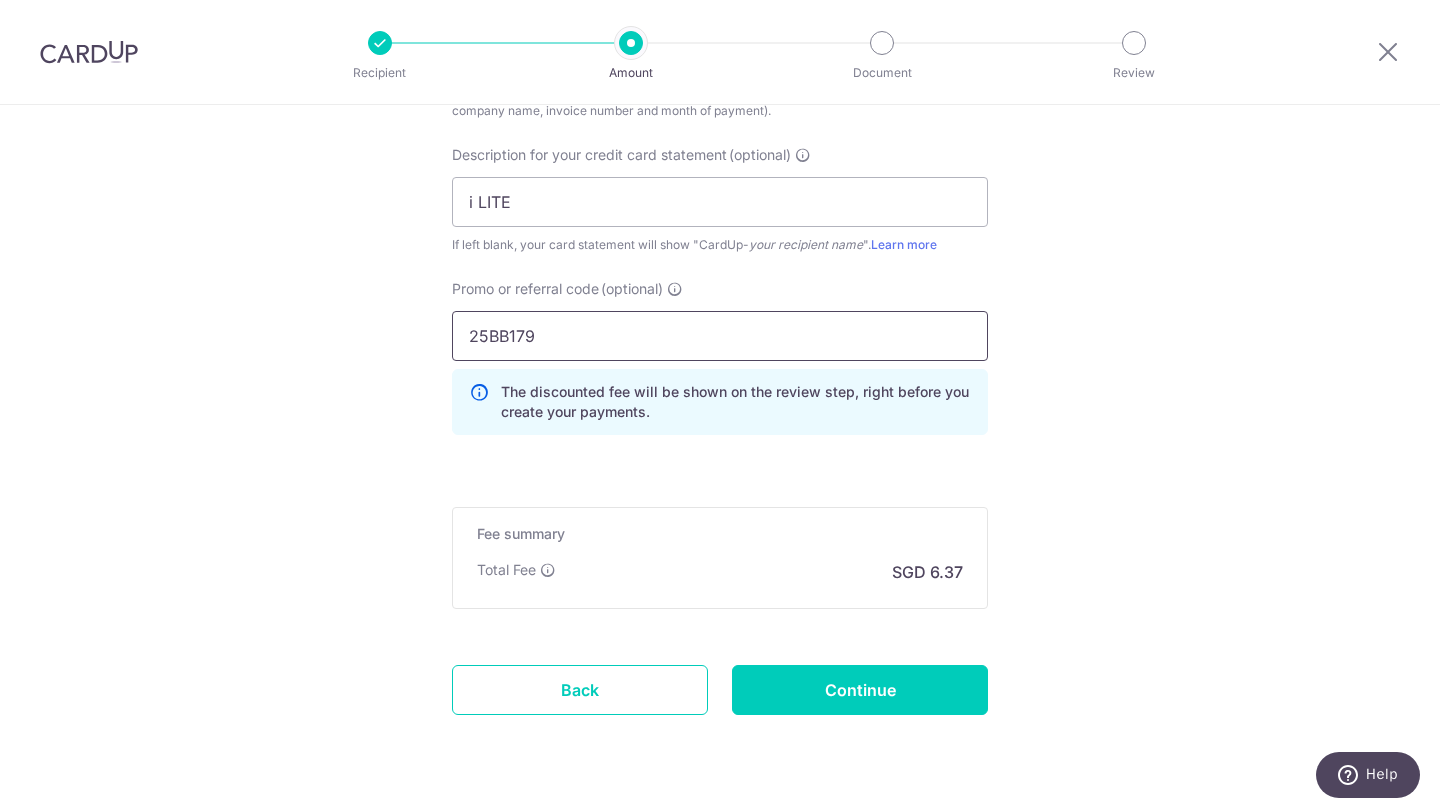 scroll, scrollTop: 1408, scrollLeft: 0, axis: vertical 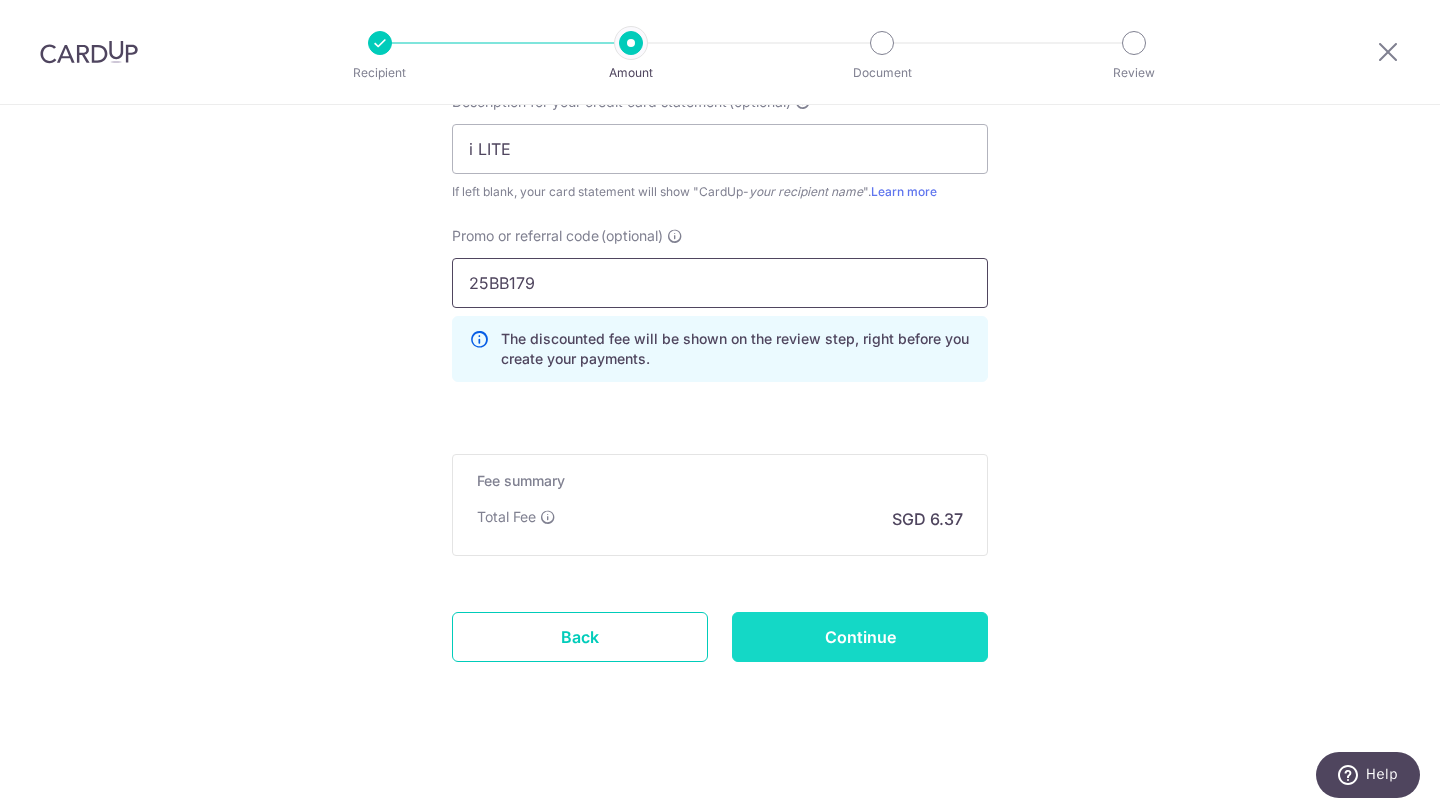 type on "25BB179" 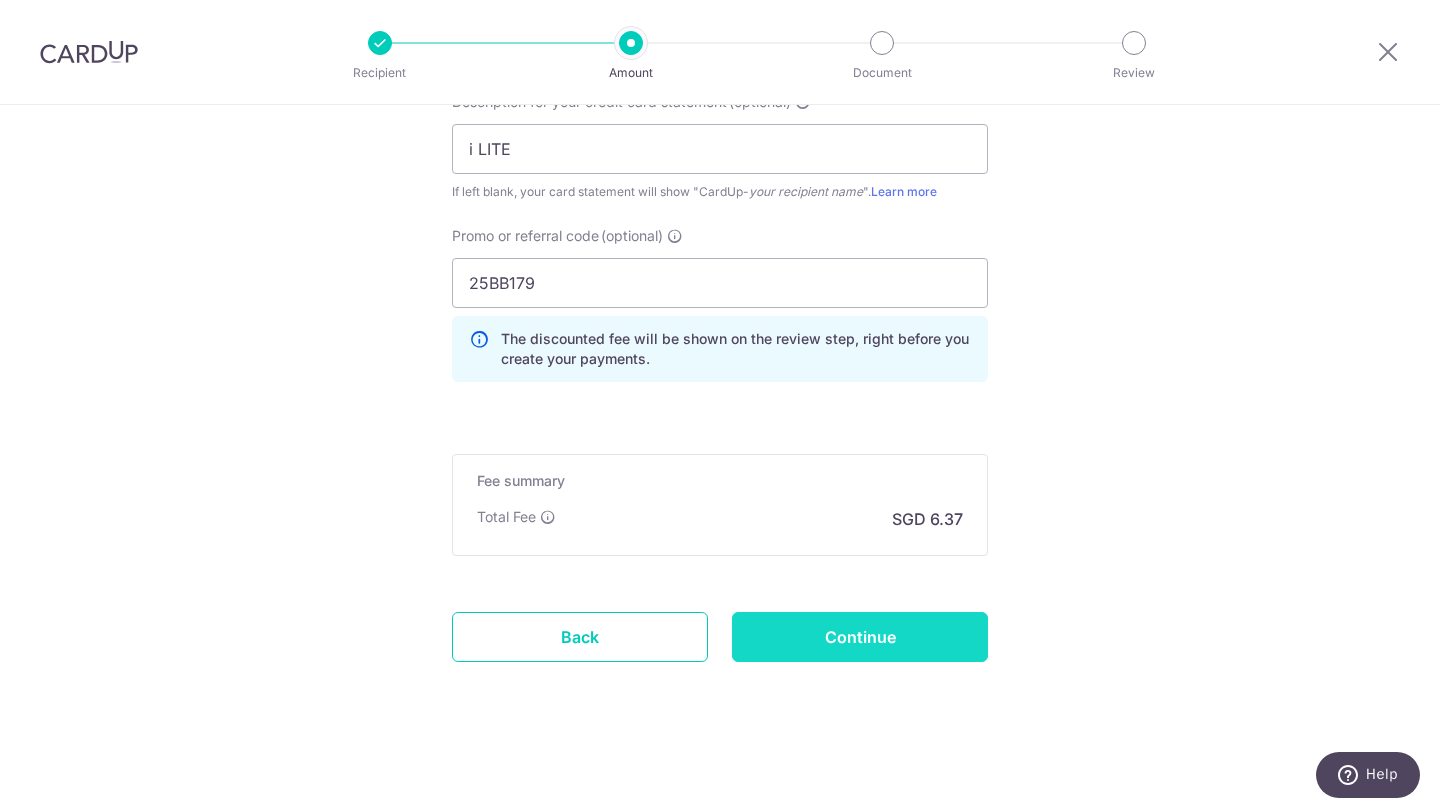 click on "Continue" at bounding box center [860, 637] 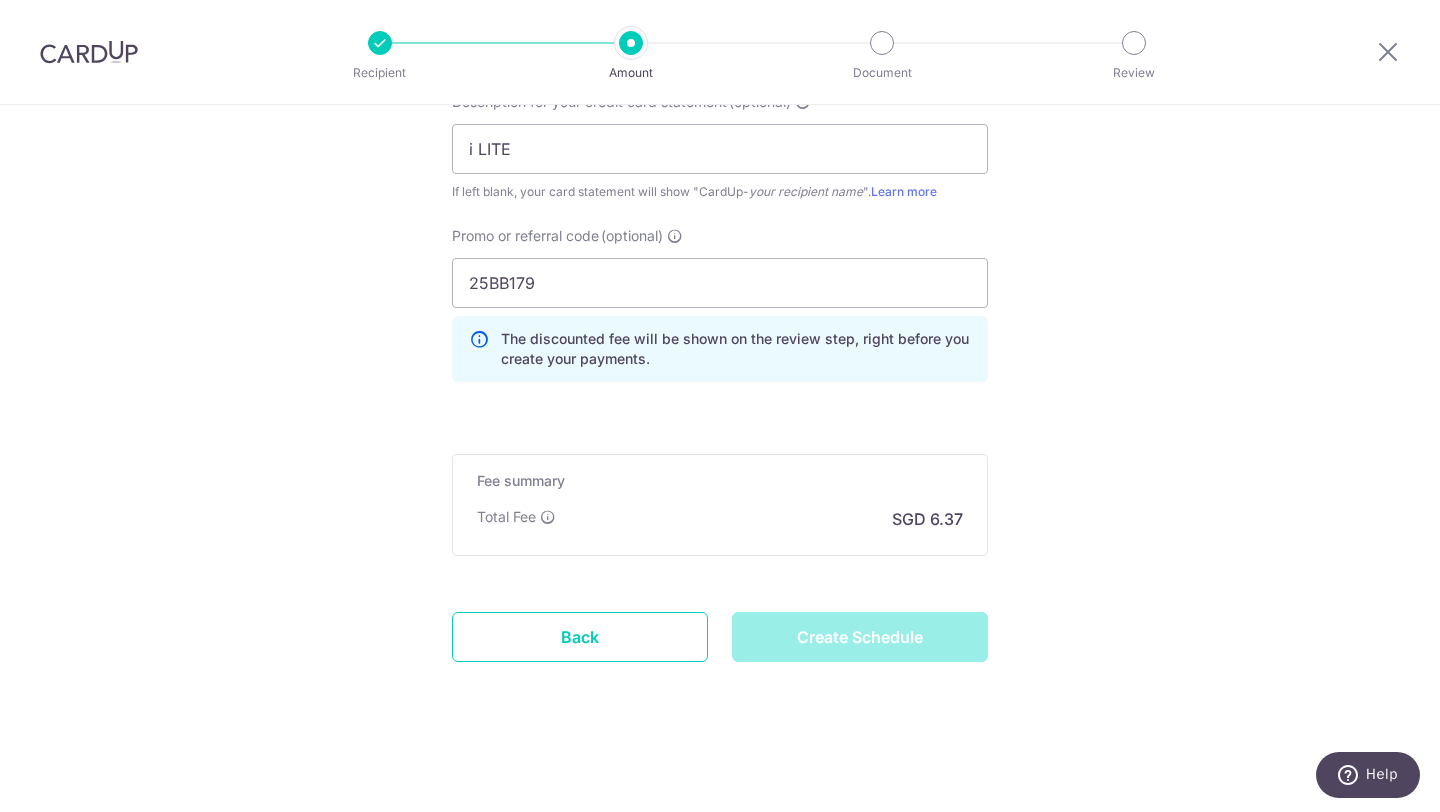 type on "Create Schedule" 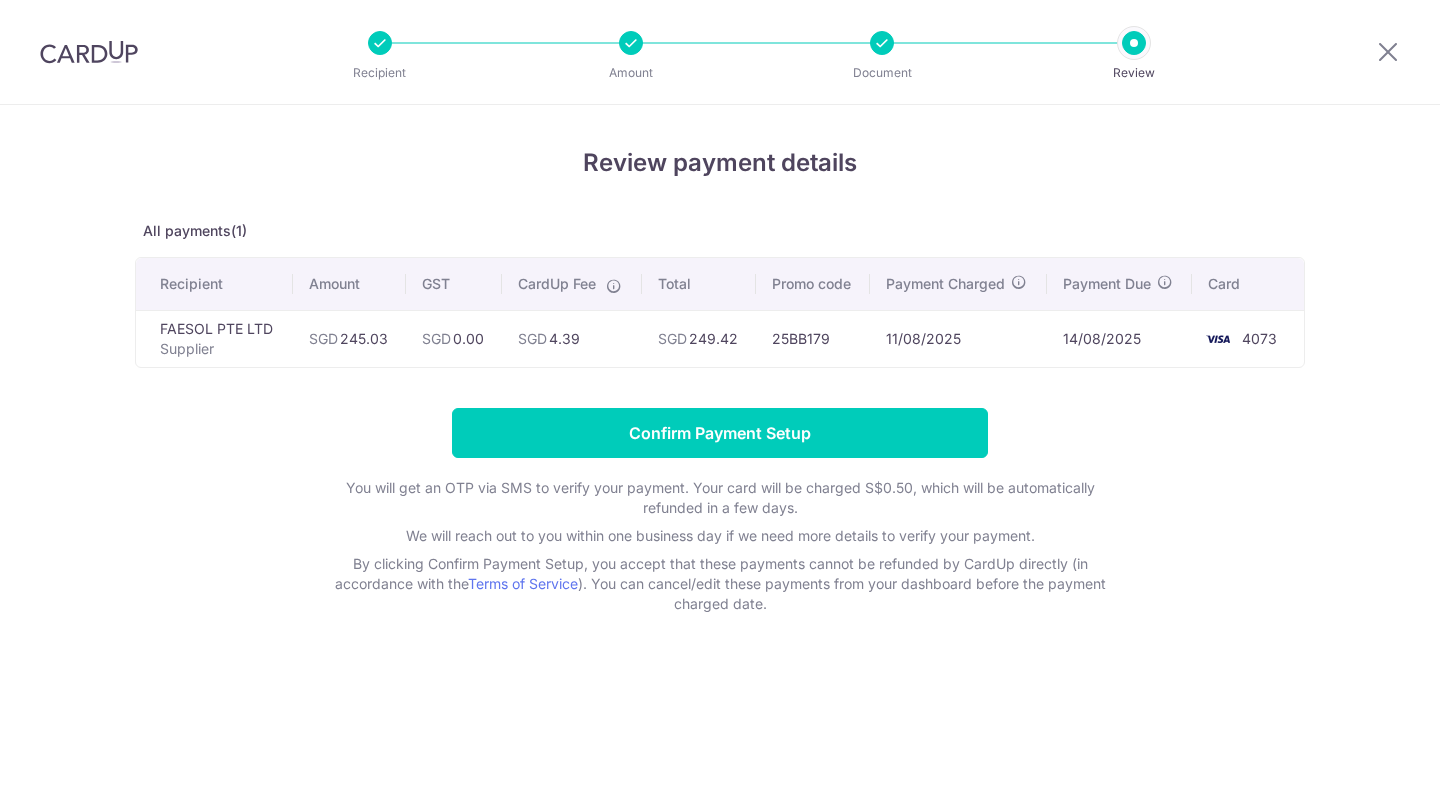 scroll, scrollTop: 0, scrollLeft: 0, axis: both 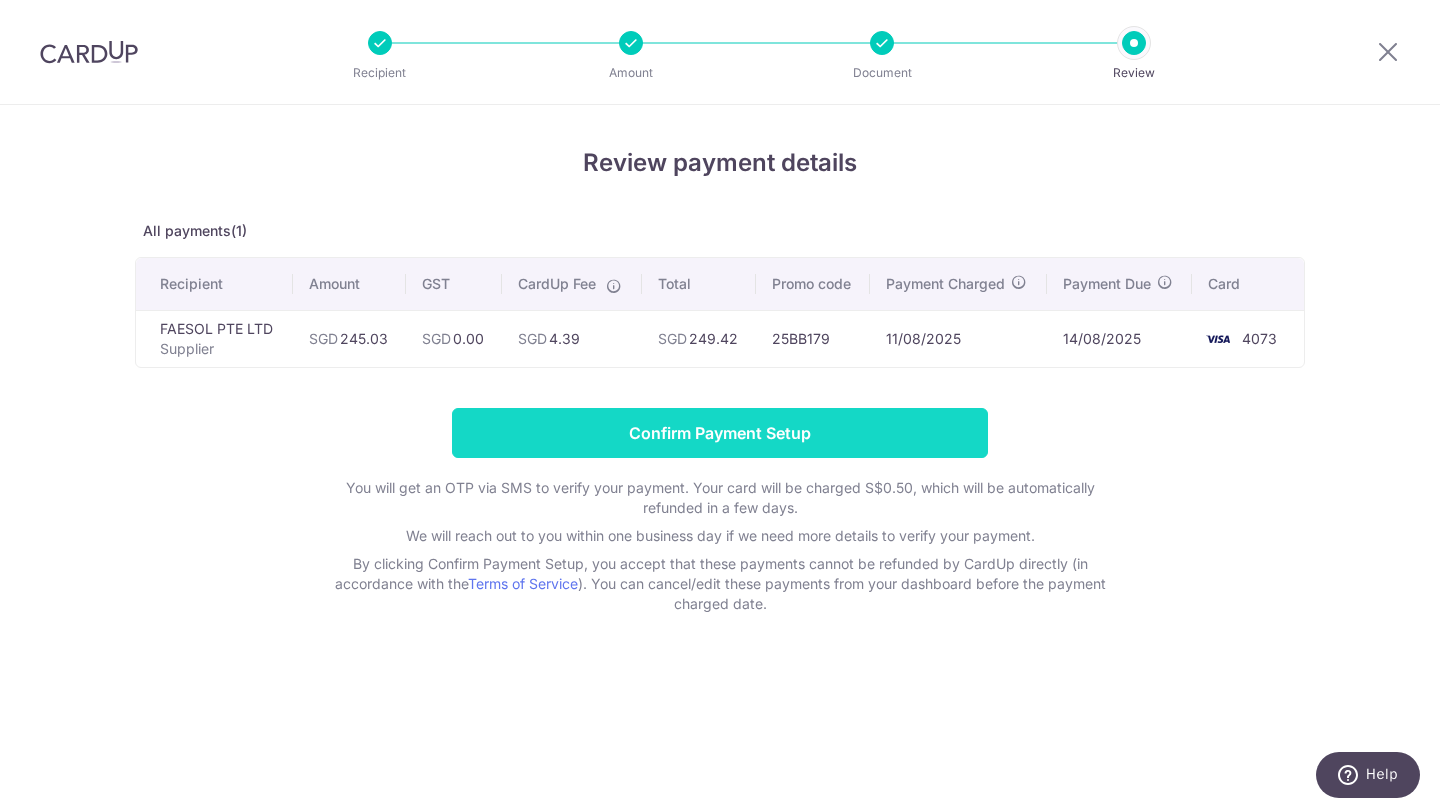 click on "Confirm Payment Setup" at bounding box center [720, 433] 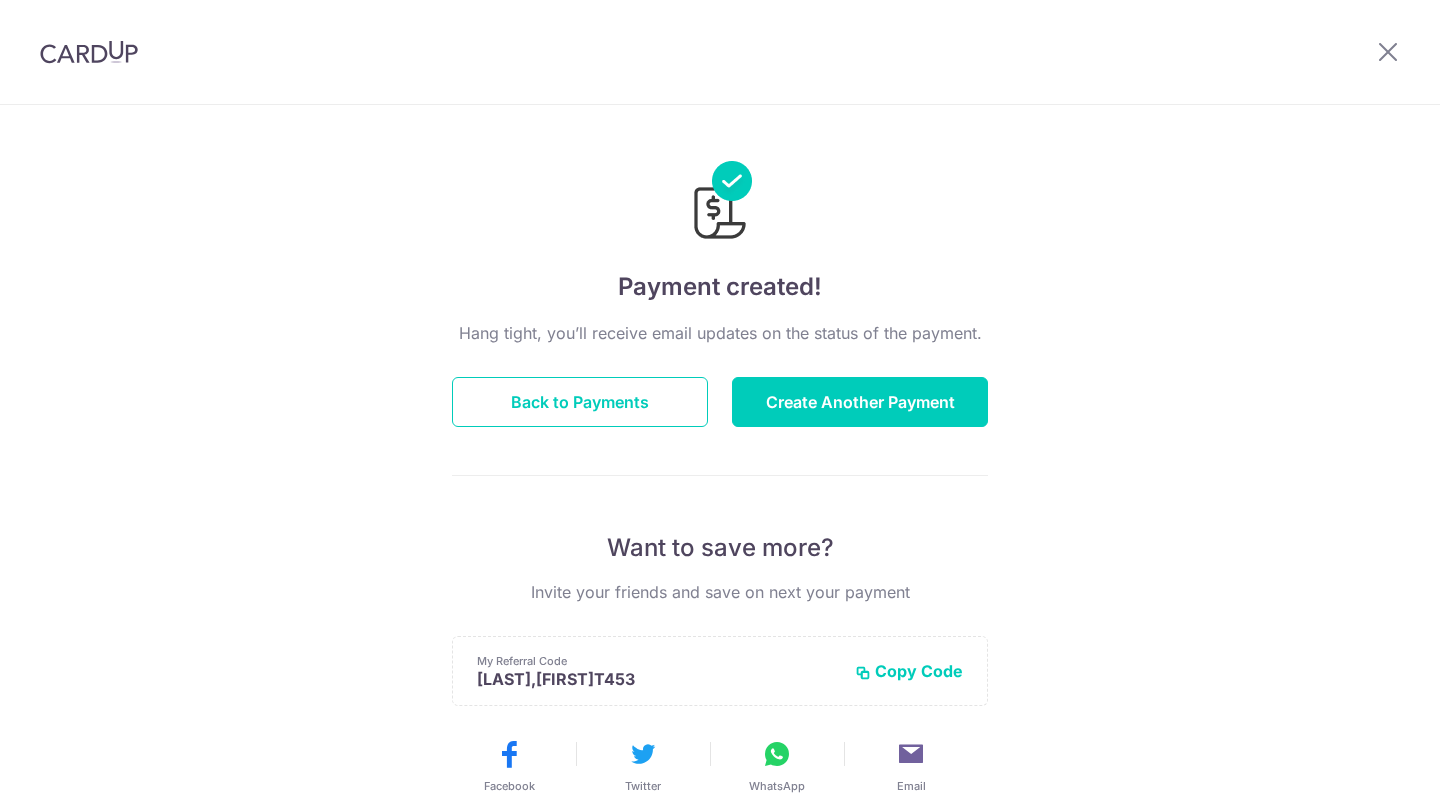 scroll, scrollTop: 0, scrollLeft: 0, axis: both 